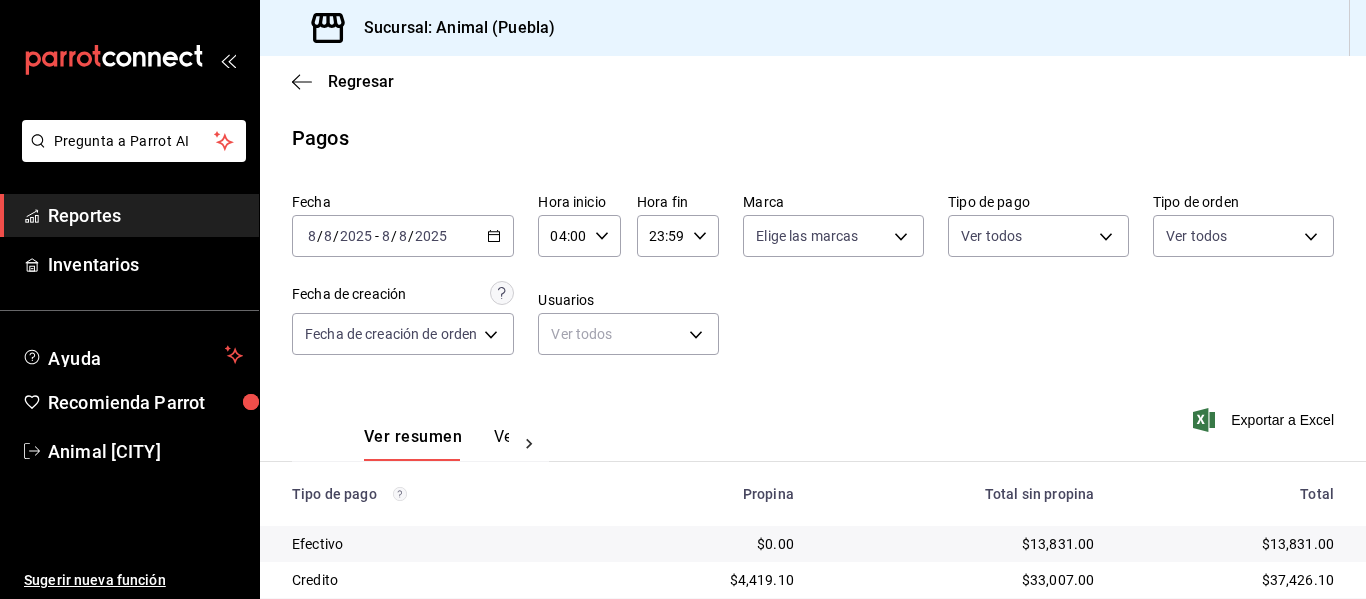 scroll, scrollTop: 0, scrollLeft: 0, axis: both 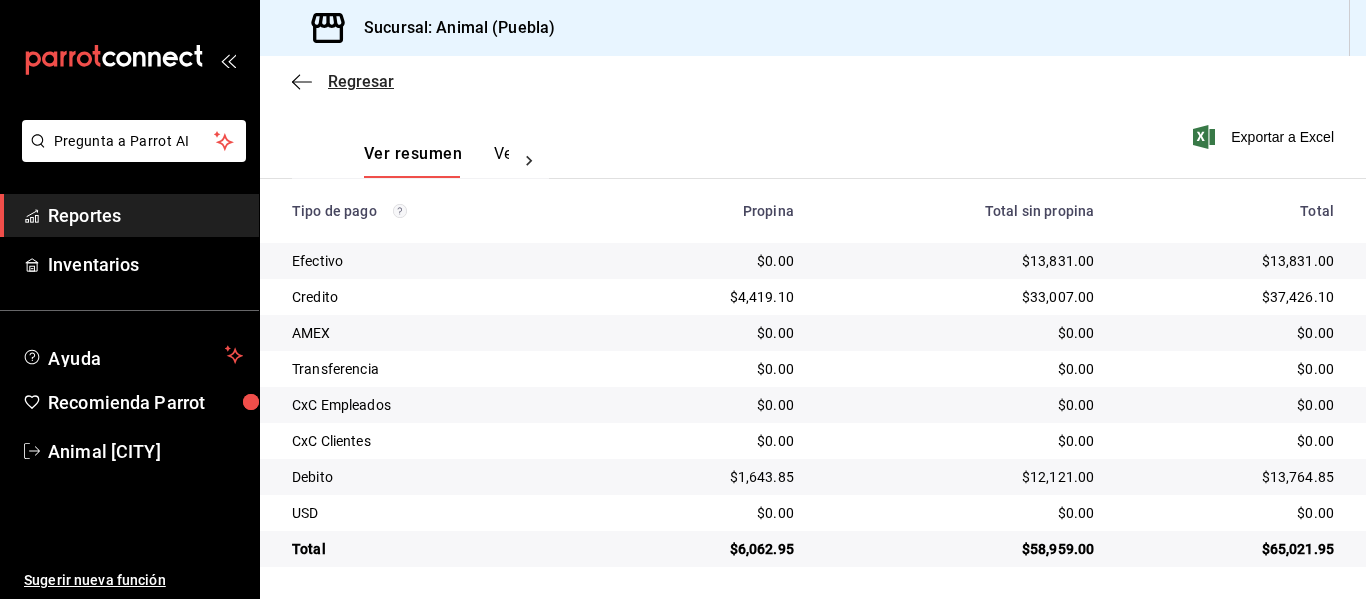 click 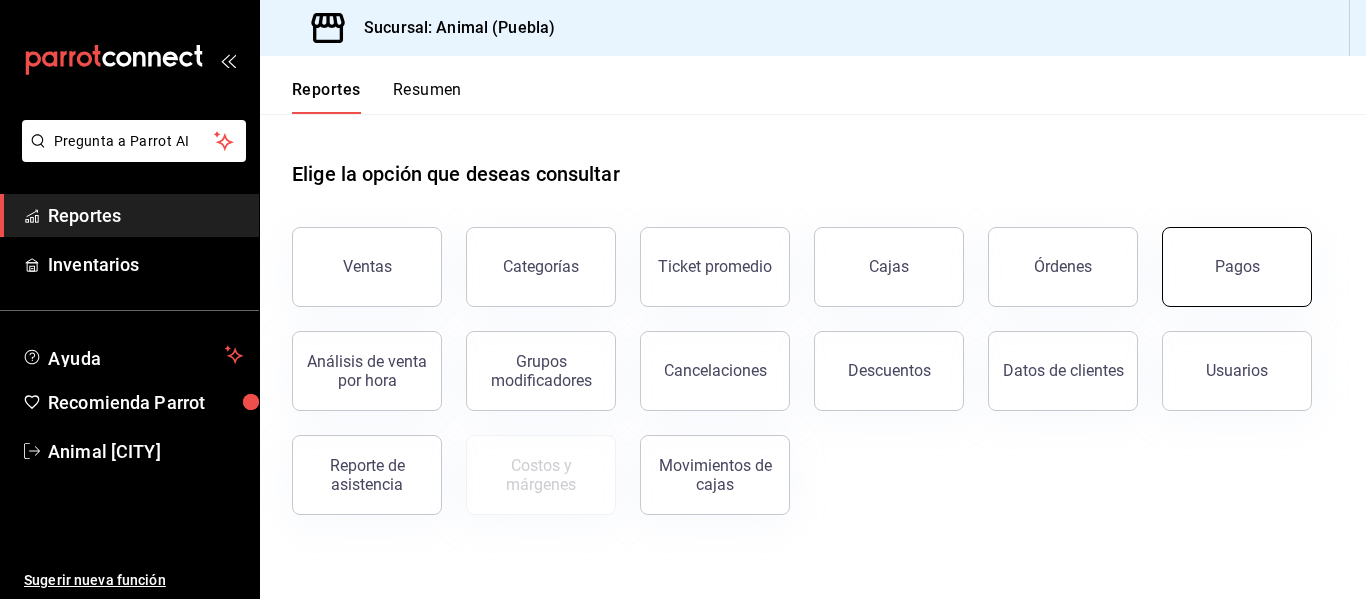click on "Pagos" at bounding box center [1237, 267] 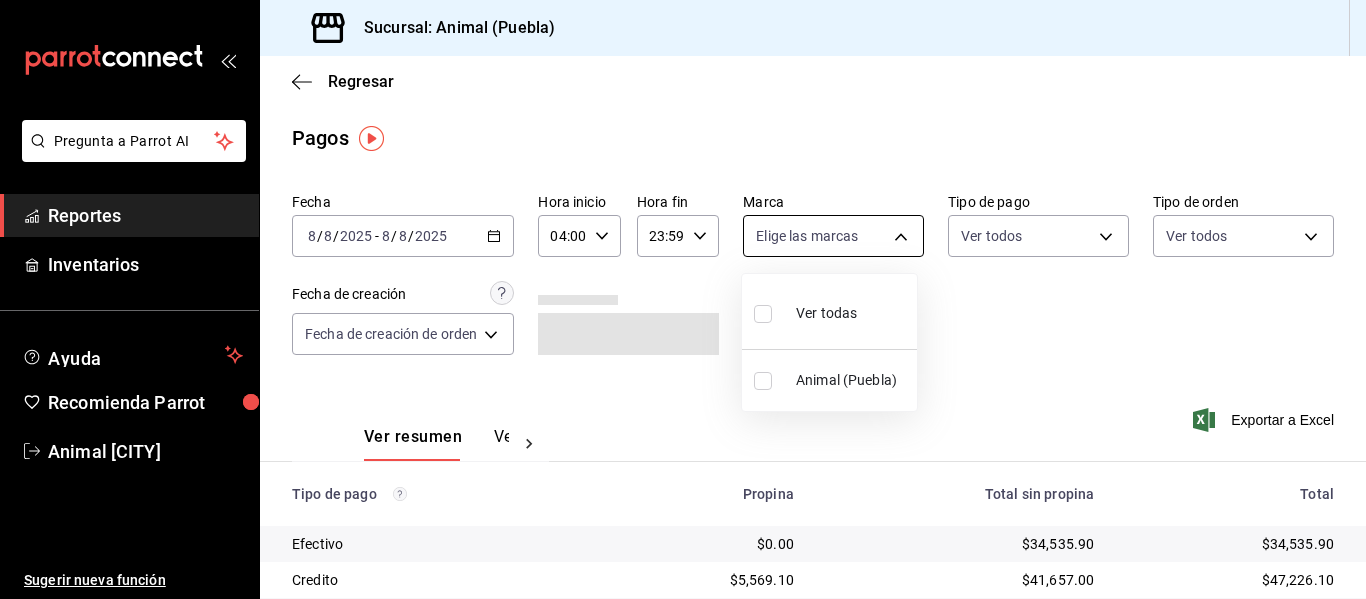 click on "Pregunta a Parrot AI Reportes   Inventarios   Ayuda Recomienda Parrot   Animal [CITY]   Sugerir nueva función   Sucursal: Animal ([CITY]) Regresar Pagos Fecha [DATE] [DATE] - [DATE] [DATE] Hora inicio [TIME] Hora inicio Hora fin [TIME] Hora fin Marca Elige las marcas Tipo de pago Ver todos Tipo de orden Ver todos Fecha de creación   Fecha de creación de orden ORDER Ver resumen Ver pagos Exportar a Excel Tipo de pago   Propina Total sin propina Total Efectivo $0.00 $[AMOUNT] $[AMOUNT] Credito $[AMOUNT] $[AMOUNT] $[AMOUNT] AMEX $0.00 $0.00 $0.00 Transferencia $0.00 $0.00 $0.00 CxC Empleados $0.00 $0.00 $0.00 CxC Clientes $0.00 $0.00 $0.00 Debito $[AMOUNT] $[AMOUNT] $[AMOUNT] USD $0.00 $0.00 $0.00 Total $[AMOUNT] $[AMOUNT] $[AMOUNT] Pregunta a Parrot AI Reportes   Inventarios   Ayuda Recomienda Parrot   Animal [CITY]   Sugerir nueva función   GANA 1 MES GRATIS EN TU SUSCRIPCIÓN AQUÍ Ver video tutorial Ir a video Visitar centro de ayuda ([PHONE]) [EMAIL]" at bounding box center [683, 299] 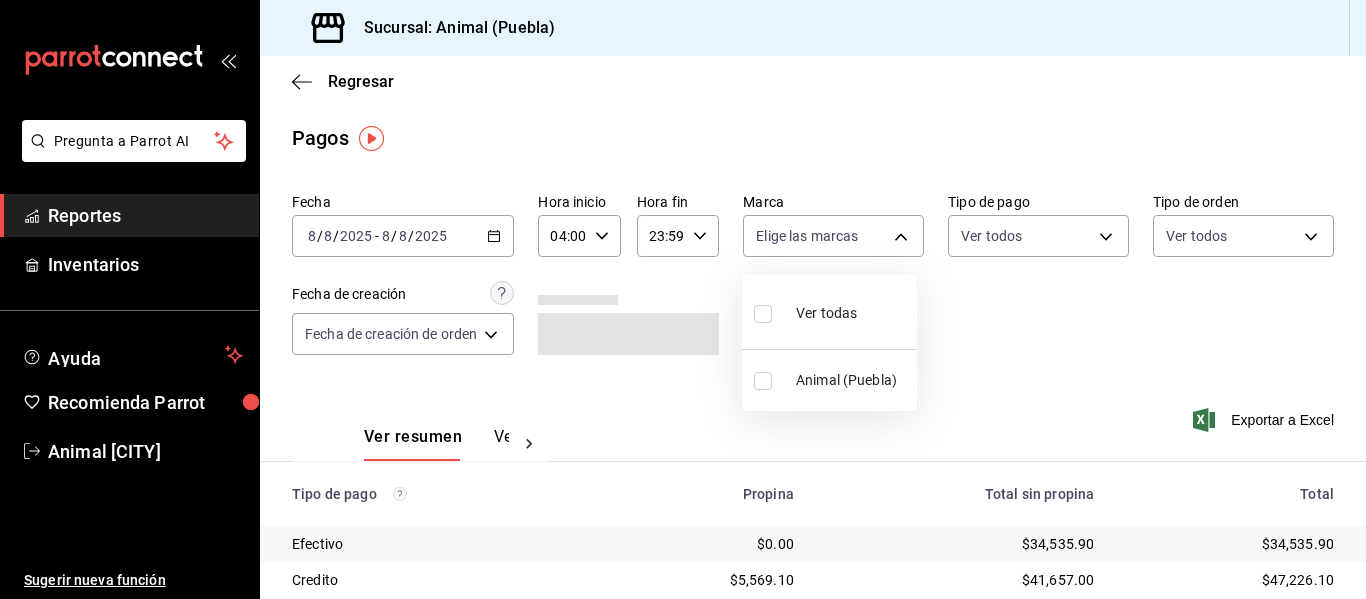 click on "Ver todas" at bounding box center [829, 311] 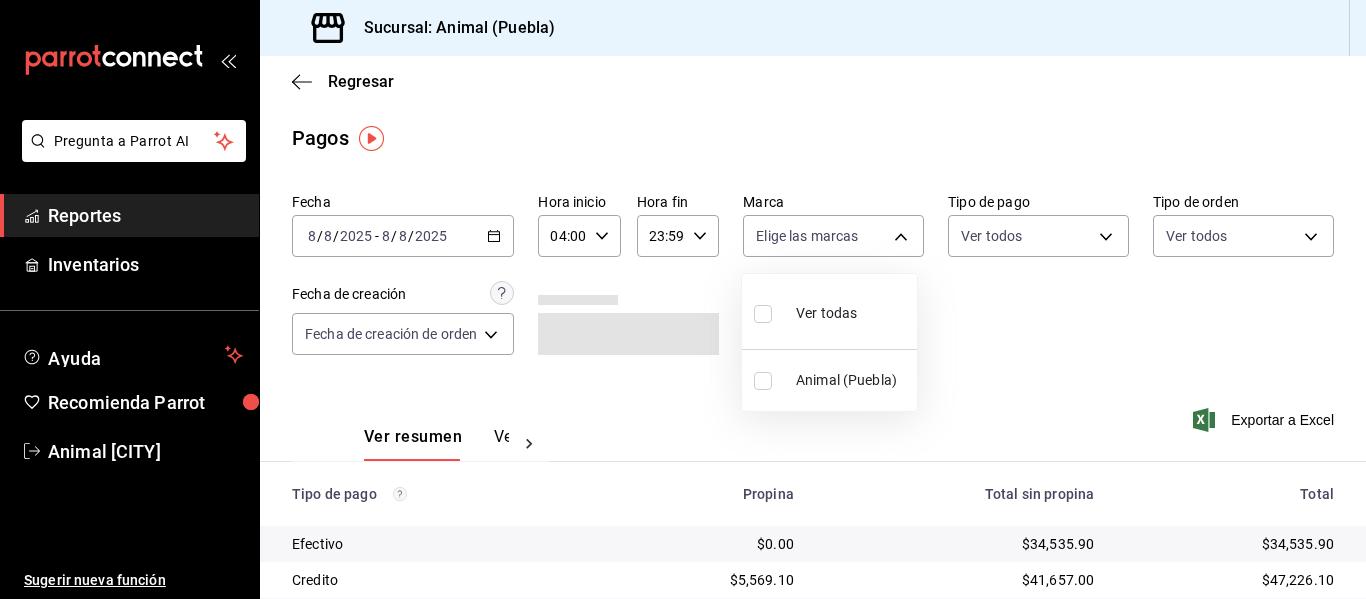 type on "96838179-8fbb-4073-aae3-1789726318c8" 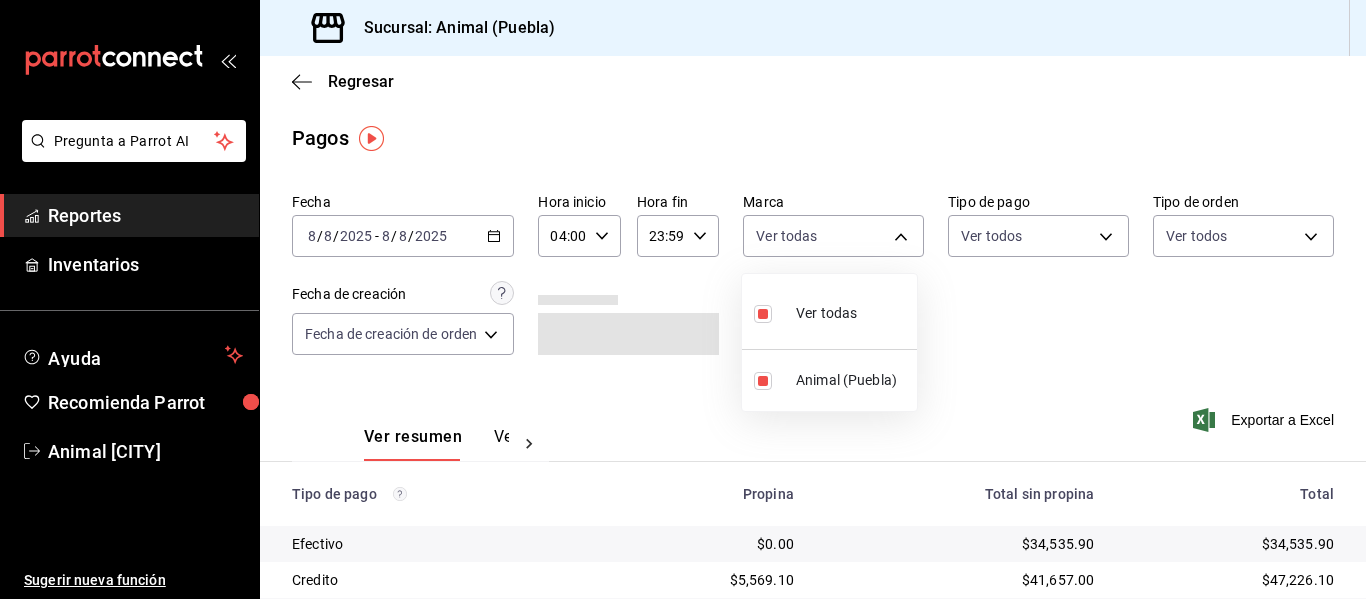 click at bounding box center (683, 299) 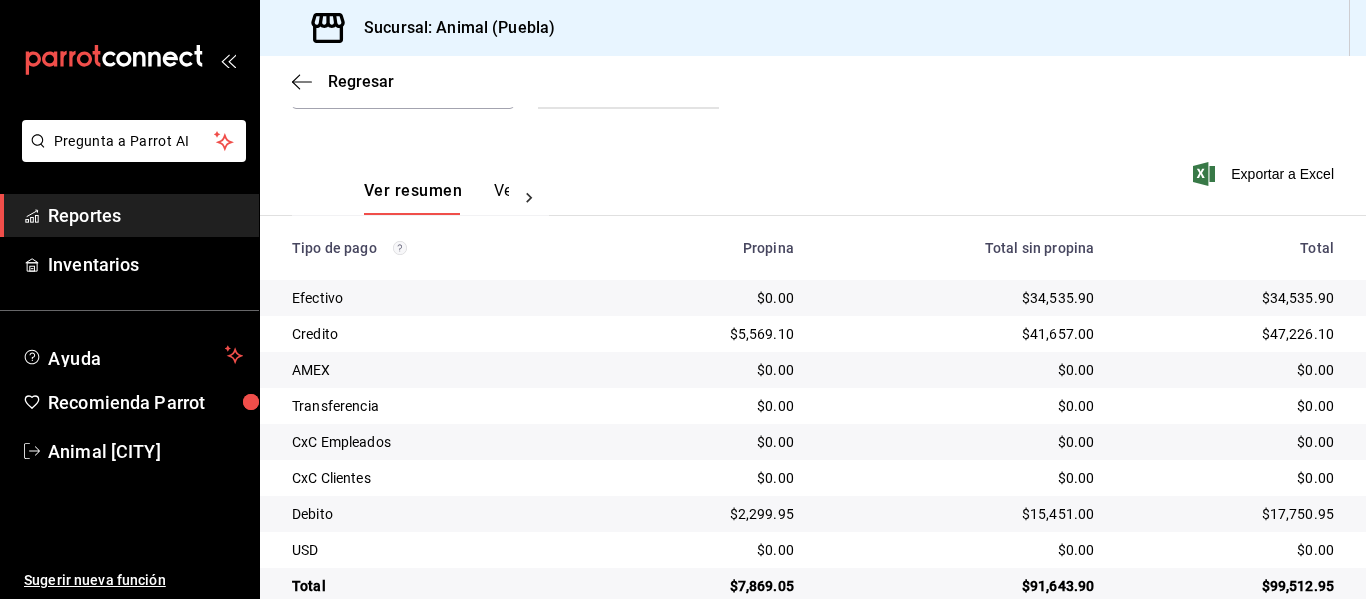 scroll, scrollTop: 284, scrollLeft: 0, axis: vertical 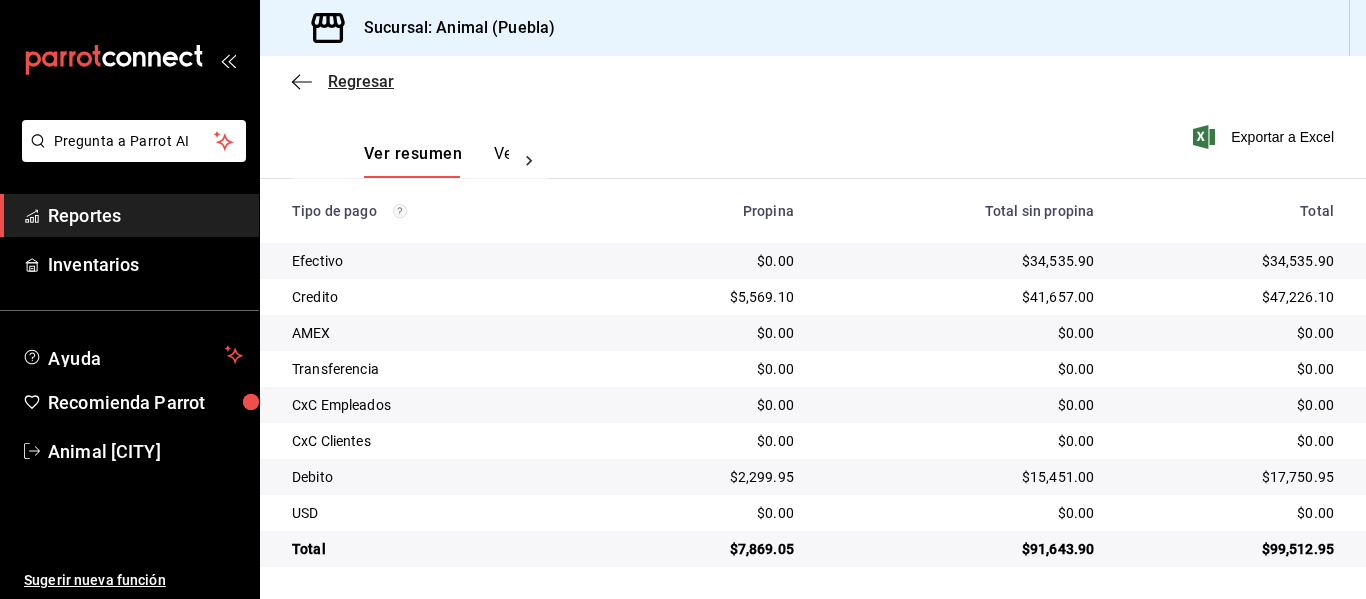 click 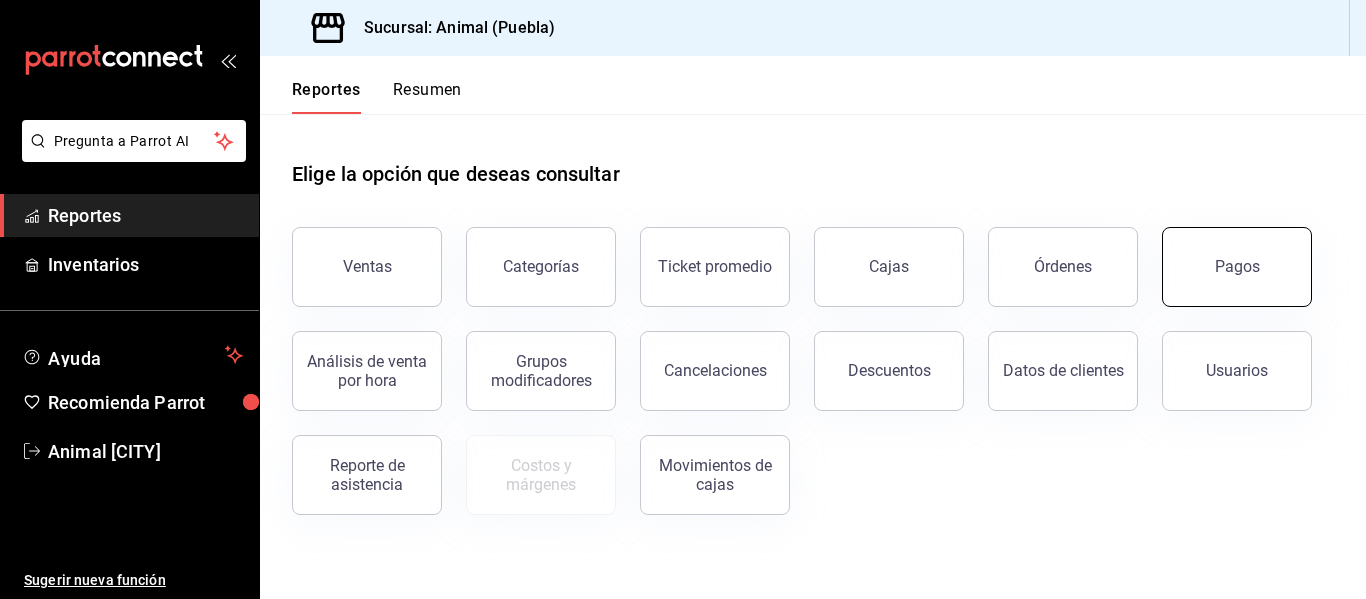click on "Pagos" at bounding box center [1237, 266] 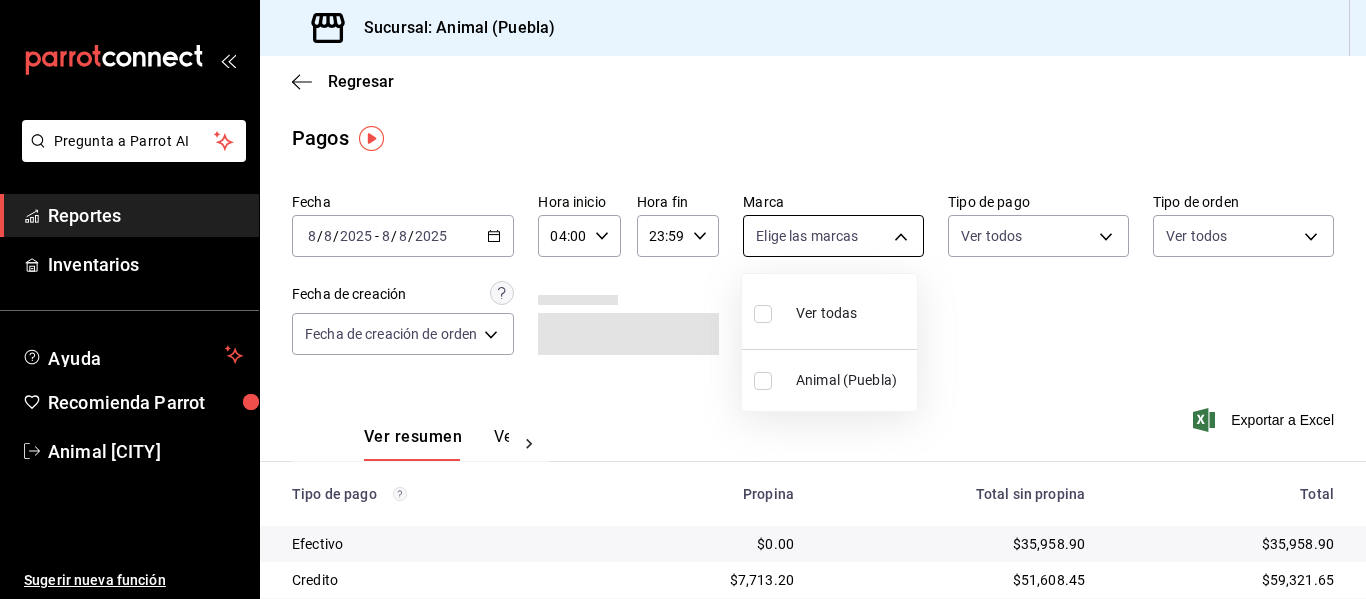 click on "Pregunta a Parrot AI Reportes   Inventarios   Ayuda Recomienda Parrot   Animal [CITY]   Sugerir nueva función   Sucursal: Animal ([CITY]) Regresar Pagos Fecha [DATE] [DATE] - [DATE] [DATE] Hora inicio [TIME] Hora inicio Hora fin [TIME] Hora fin Marca Elige las marcas Tipo de pago Ver todos Tipo de orden Ver todos Fecha de creación   Fecha de creación de orden ORDER Ver resumen Ver pagos Exportar a Excel Tipo de pago   Propina Total sin propina Total Efectivo $0.00 $[AMOUNT] $[AMOUNT] Credito $[AMOUNT] $[AMOUNT] $[AMOUNT] AMEX $0.00 $0.00 $0.00 Transferencia $0.00 $0.00 $0.00 CxC Empleados $0.00 $0.00 $0.00 CxC Clientes $0.00 $0.00 $0.00 Debito $[AMOUNT] $[AMOUNT] $[AMOUNT] USD $0.00 $0.00 $0.00 Total $[AMOUNT] $[AMOUNT] $[AMOUNT] Pregunta a Parrot AI Reportes   Inventarios   Ayuda Recomienda Parrot   Animal [CITY]   Sugerir nueva función   GANA 1 MES GRATIS EN TU SUSCRIPCIÓN AQUÍ Ver video tutorial Ir a video Visitar centro de ayuda ([PHONE]) [EMAIL]" at bounding box center (683, 299) 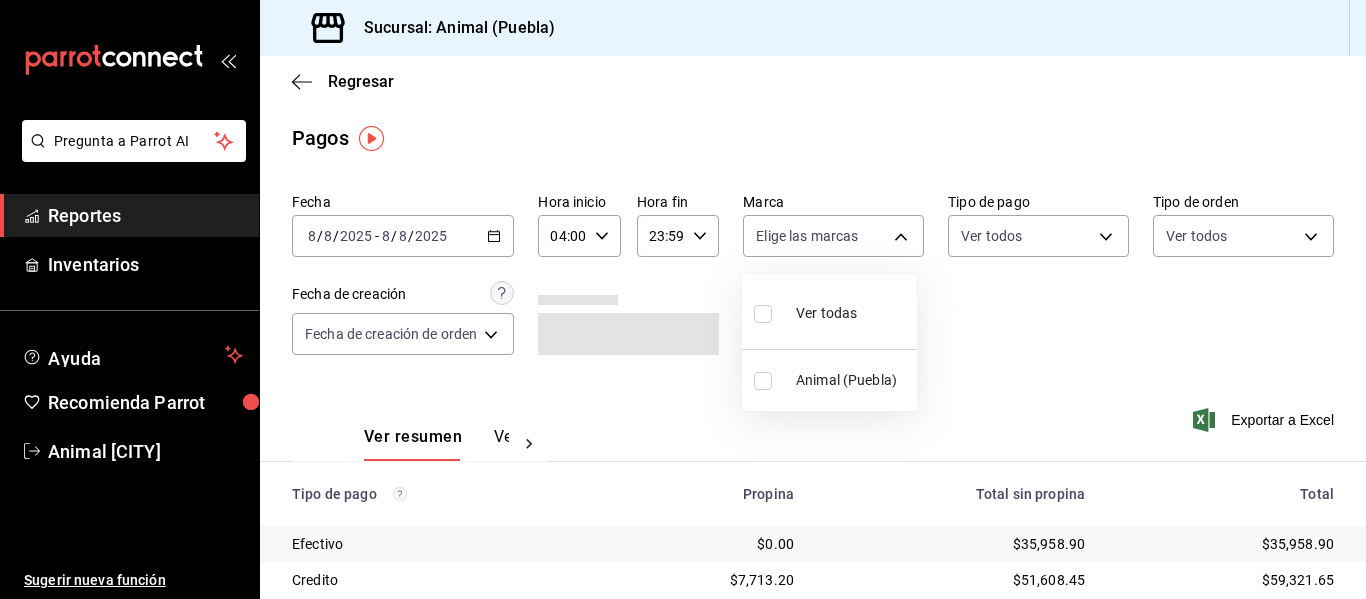 click on "Ver todas" at bounding box center (829, 311) 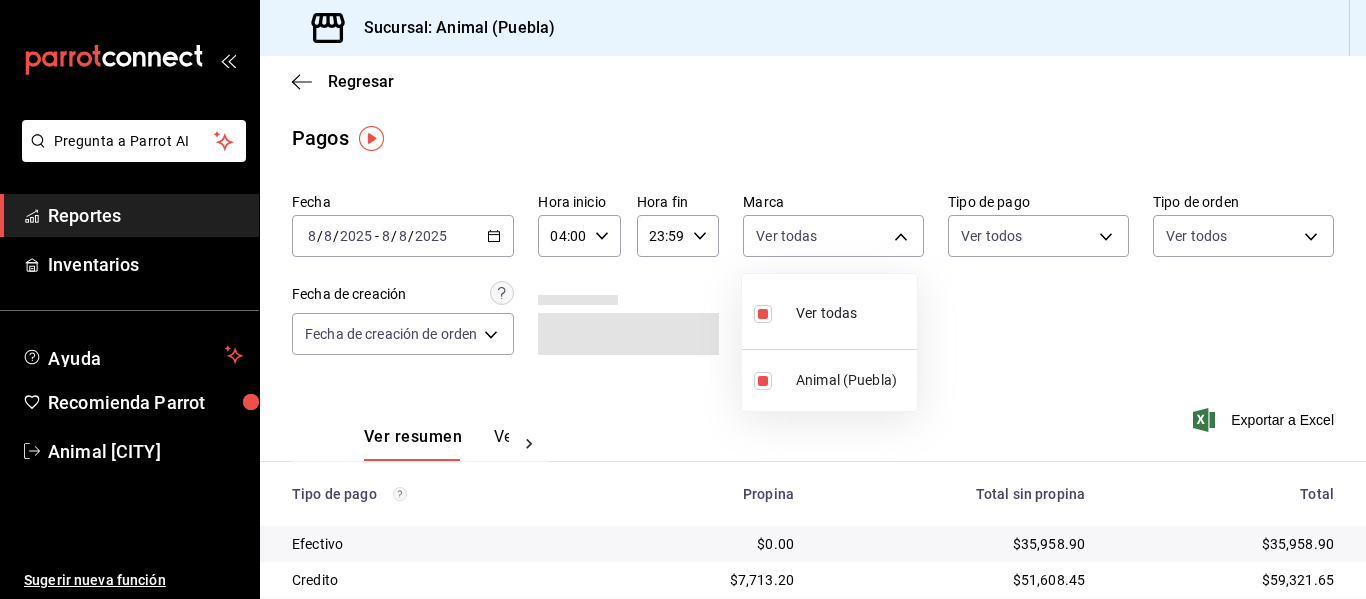 click at bounding box center [683, 299] 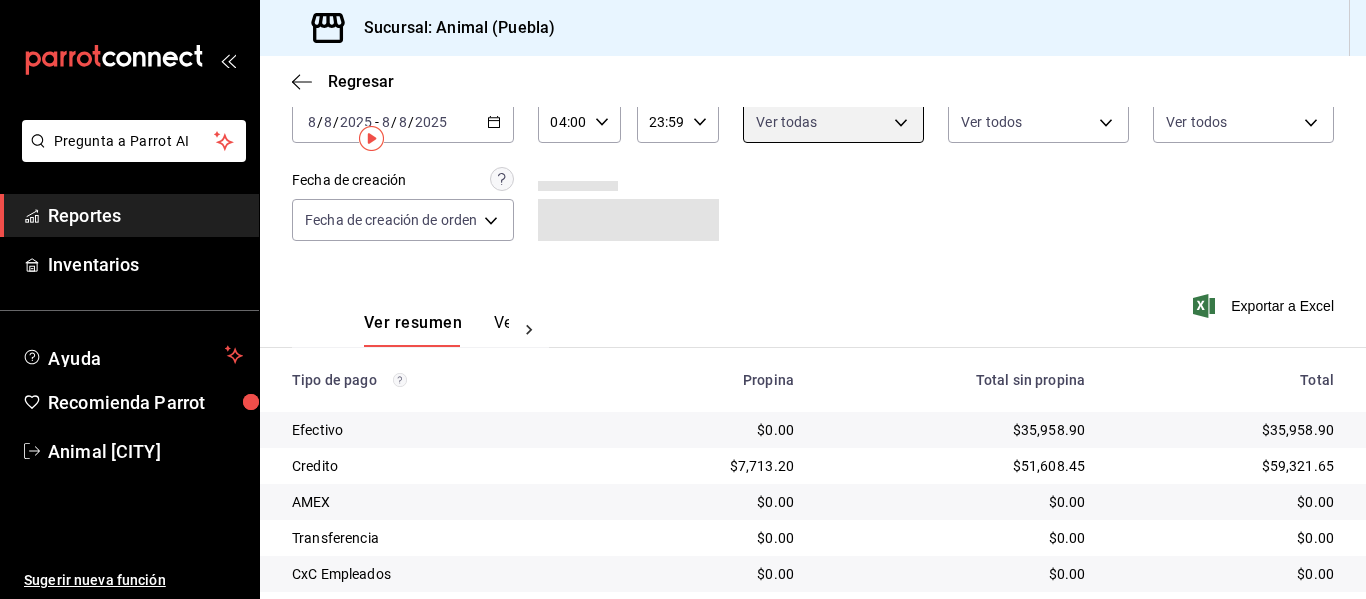 scroll, scrollTop: 284, scrollLeft: 0, axis: vertical 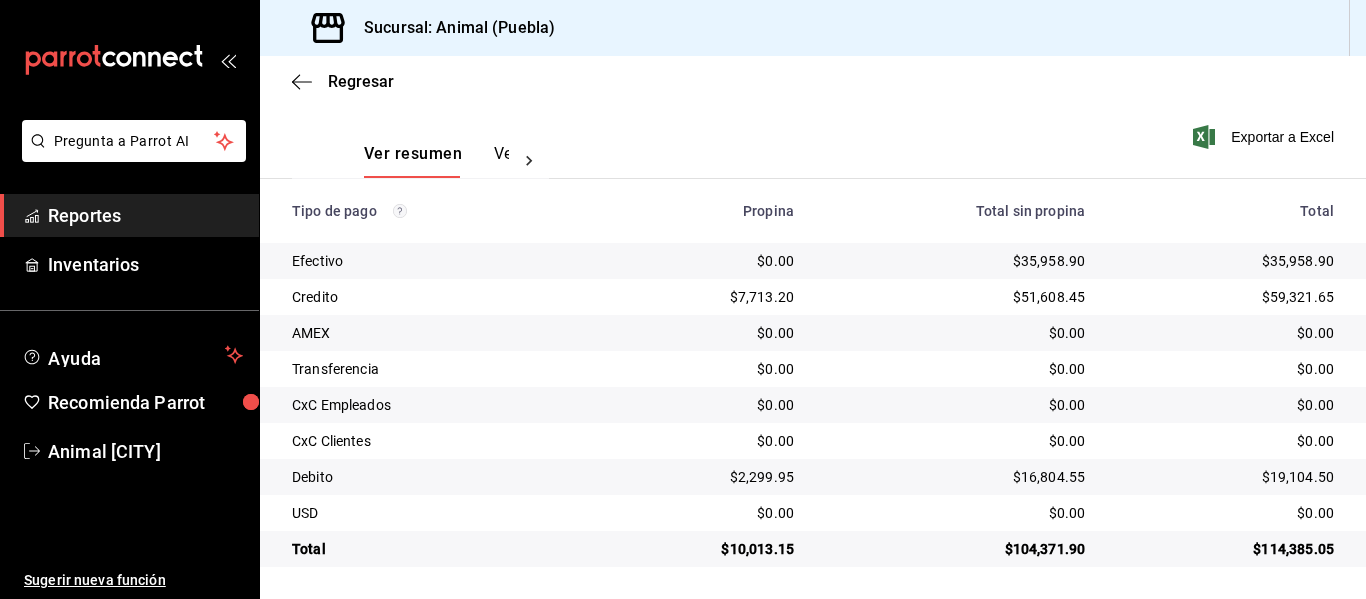 click on "Regresar" at bounding box center [813, 81] 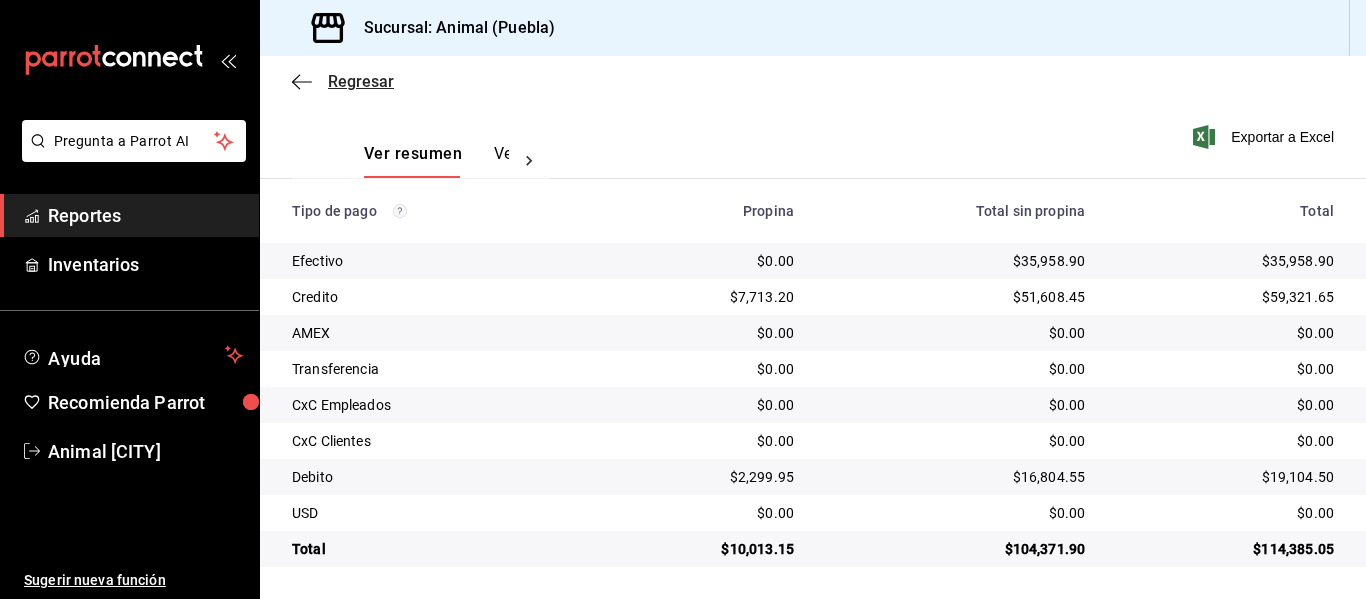 click 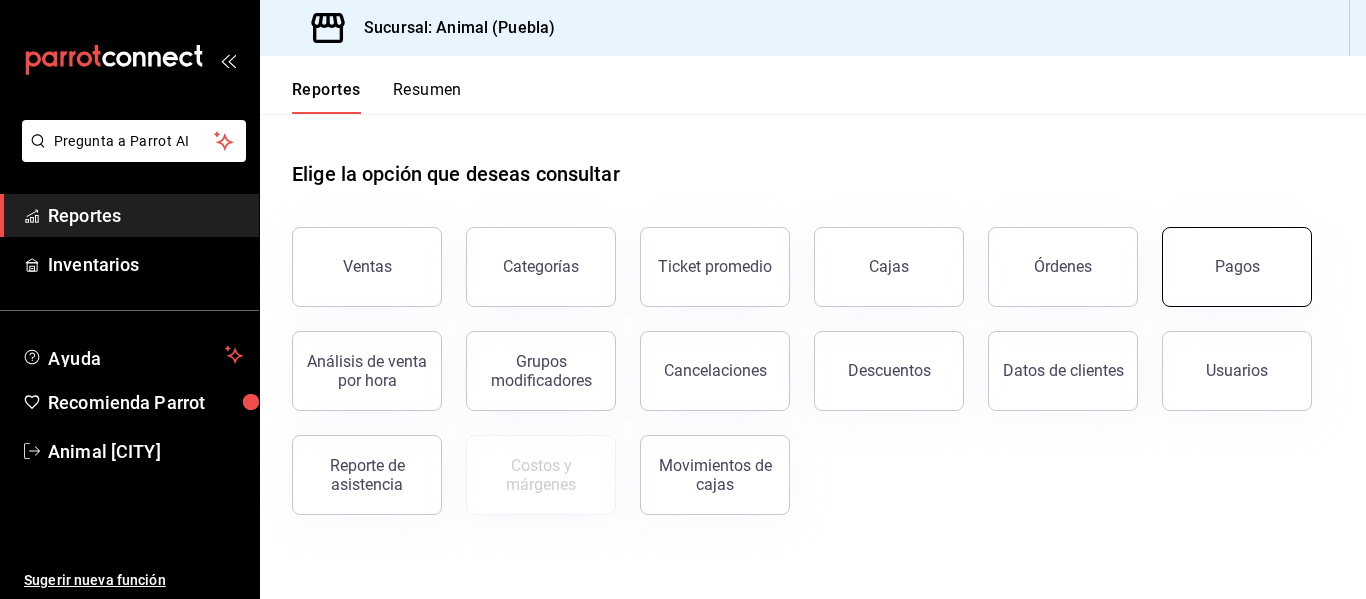 click on "Pagos" at bounding box center [1225, 255] 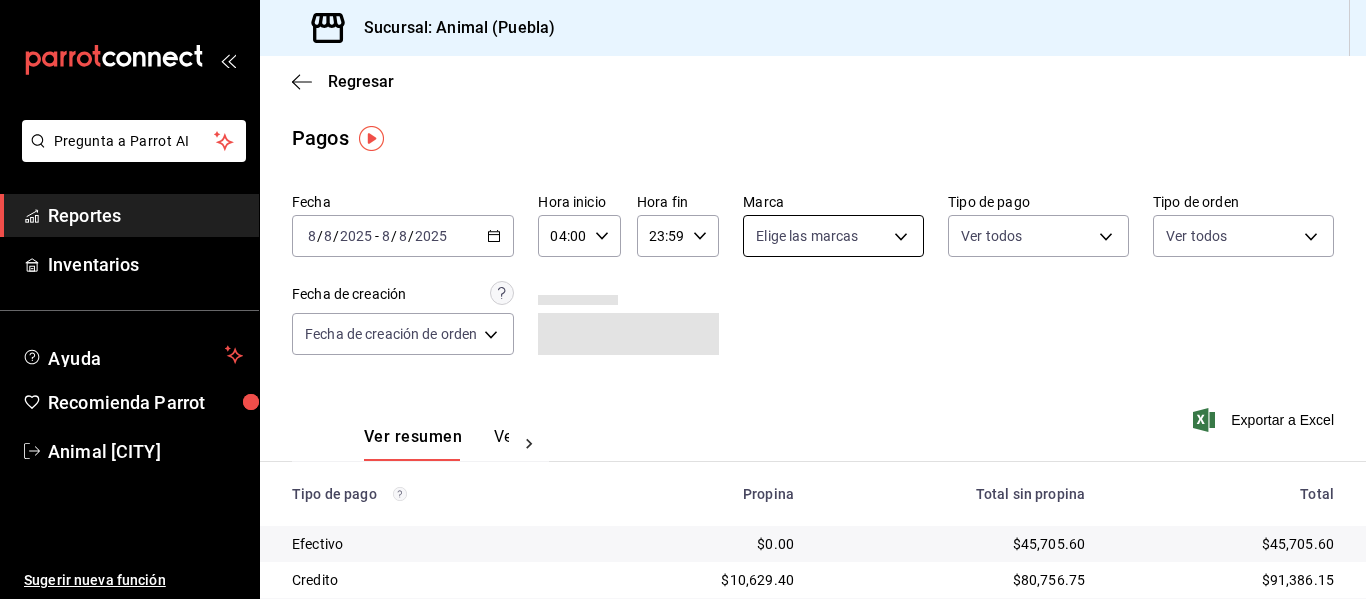 click on "Pregunta a Parrot AI Reportes   Inventarios   Ayuda Recomienda Parrot   Animal [CITY]   Sugerir nueva función   Sucursal: Animal ([CITY]) Regresar Pagos Fecha [DATE] [DATE] - [DATE] [DATE] Hora inicio [TIME] Hora inicio Hora fin [TIME] Hora fin Marca Elige las marcas Tipo de pago Ver todos Tipo de orden Ver todos Fecha de creación   Fecha de creación de orden ORDER Ver resumen Ver pagos Exportar a Excel Tipo de pago   Propina Total sin propina Total Efectivo $0.00 $[AMOUNT] $[AMOUNT] Credito $[AMOUNT] $[AMOUNT] $[AMOUNT] AMEX $0.00 $0.00 $0.00 Transferencia $0.00 $0.00 $0.00 CxC Empleados $0.00 $0.00 $0.00 CxC Clientes $0.00 $0.00 $0.00 Debito $[AMOUNT] $[AMOUNT] $[AMOUNT] USD $0.00 $0.00 $0.00 Total $[AMOUNT] $[AMOUNT] $[AMOUNT] Pregunta a Parrot AI Reportes   Inventarios   Ayuda Recomienda Parrot   Animal [CITY]   Sugerir nueva función   GANA 1 MES GRATIS EN TU SUSCRIPCIÓN AQUÍ Ver video tutorial Ir a video Visitar centro de ayuda ([PHONE]) [EMAIL]" at bounding box center (683, 299) 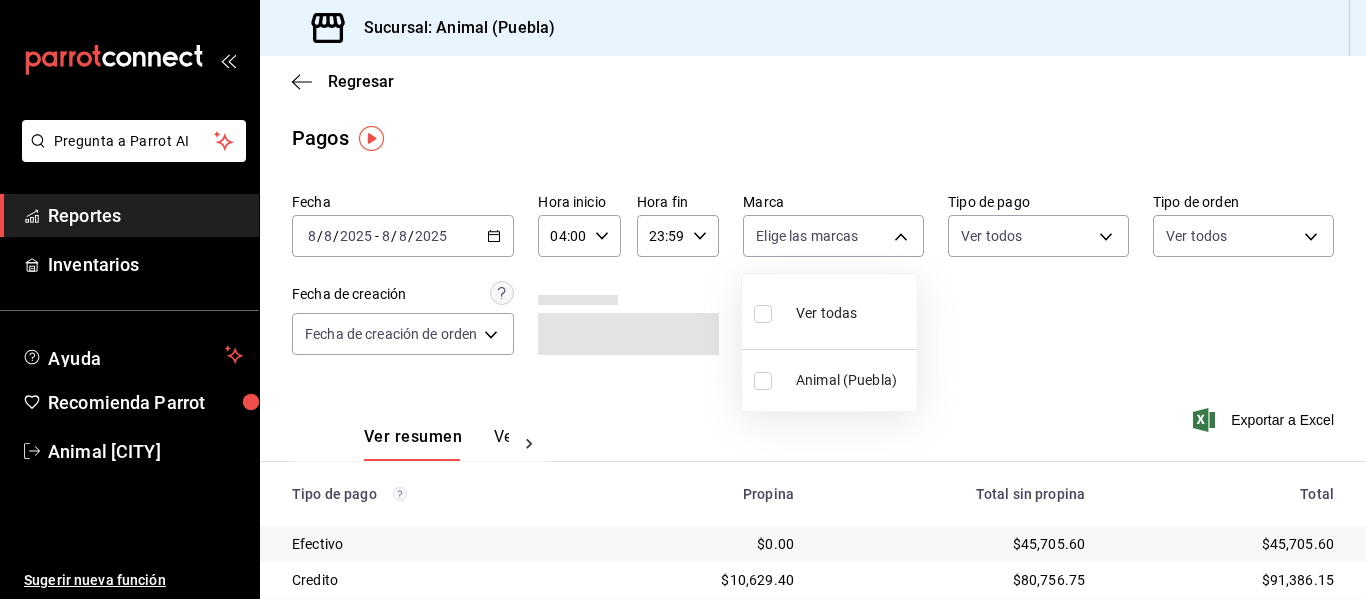 click on "Ver todas" at bounding box center [829, 311] 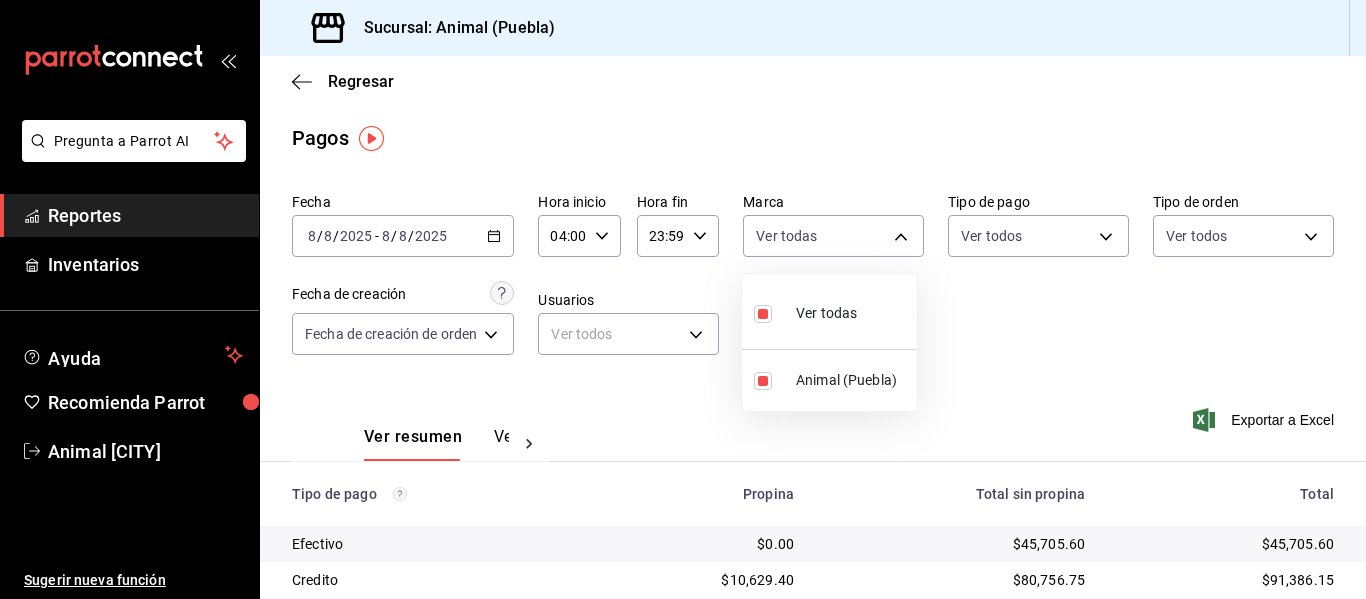 click at bounding box center [683, 299] 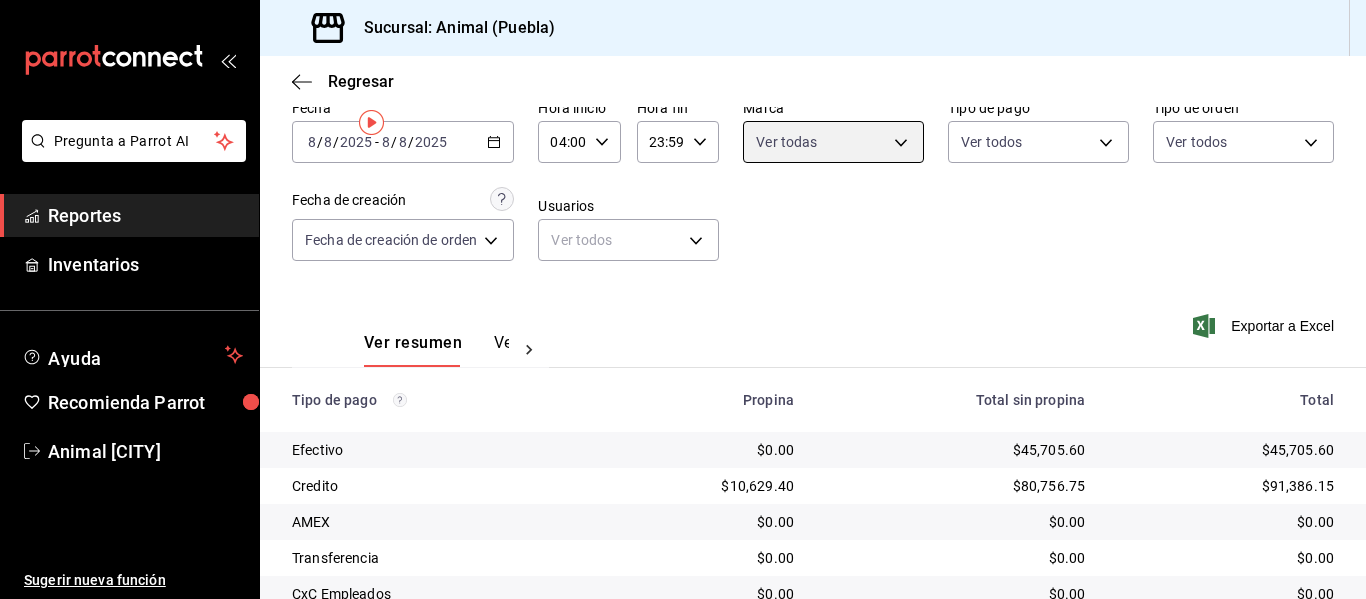 scroll, scrollTop: 284, scrollLeft: 0, axis: vertical 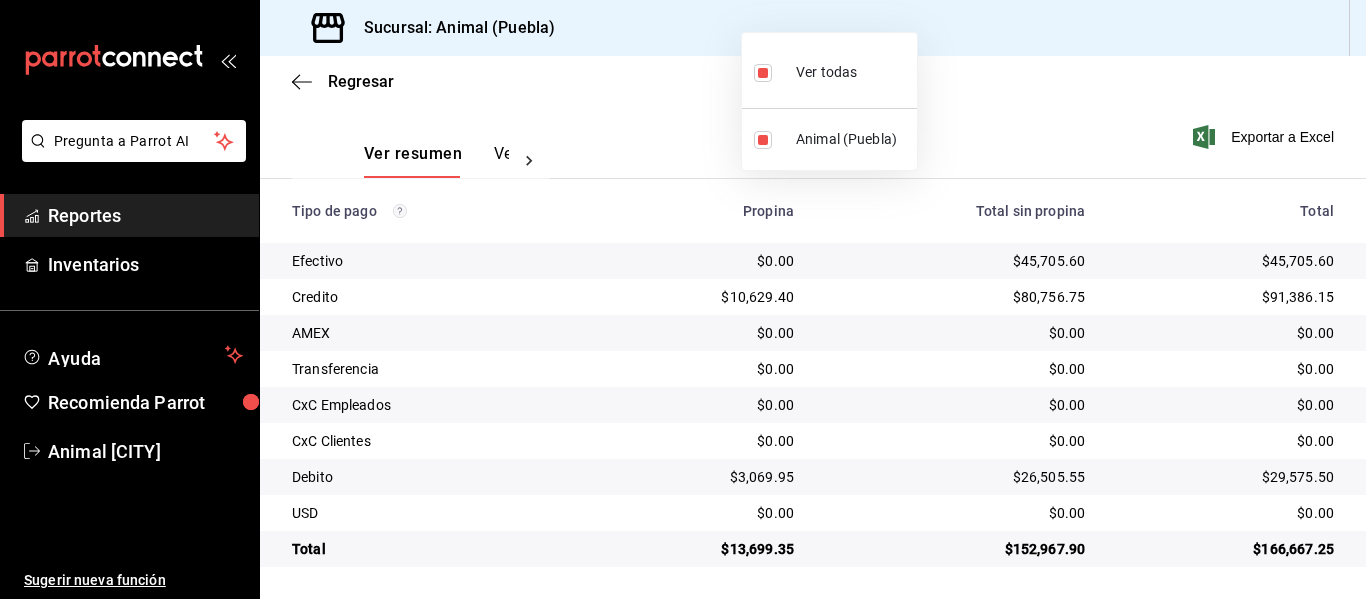 click at bounding box center (683, 299) 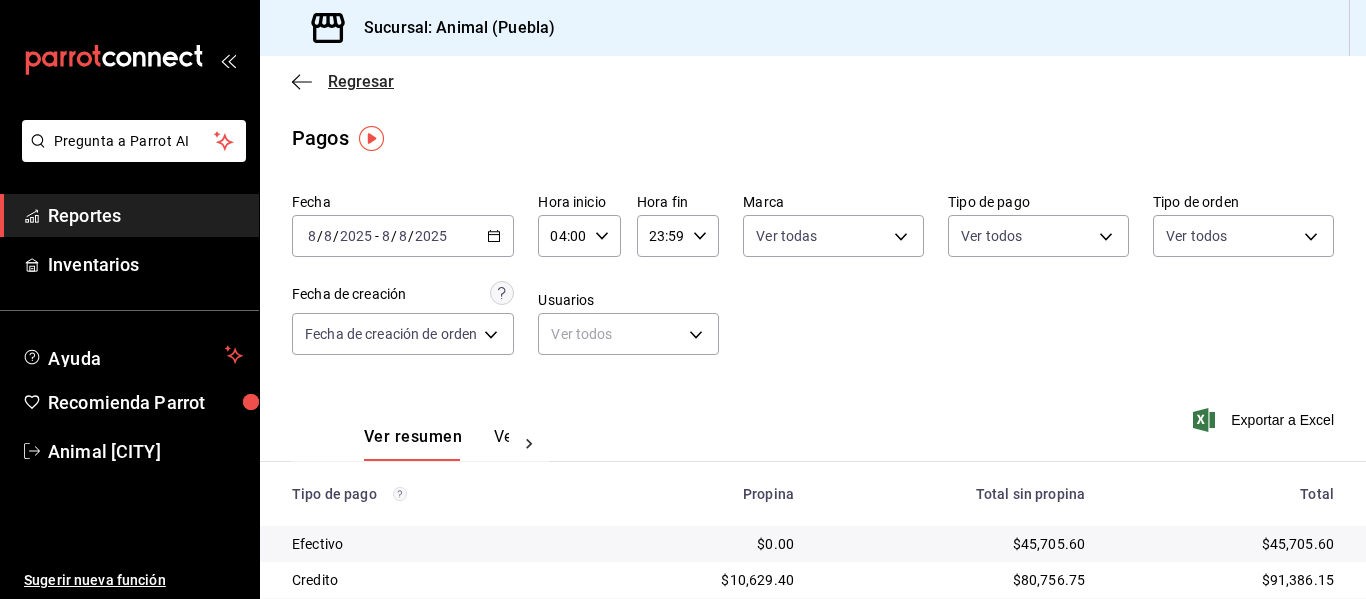 click 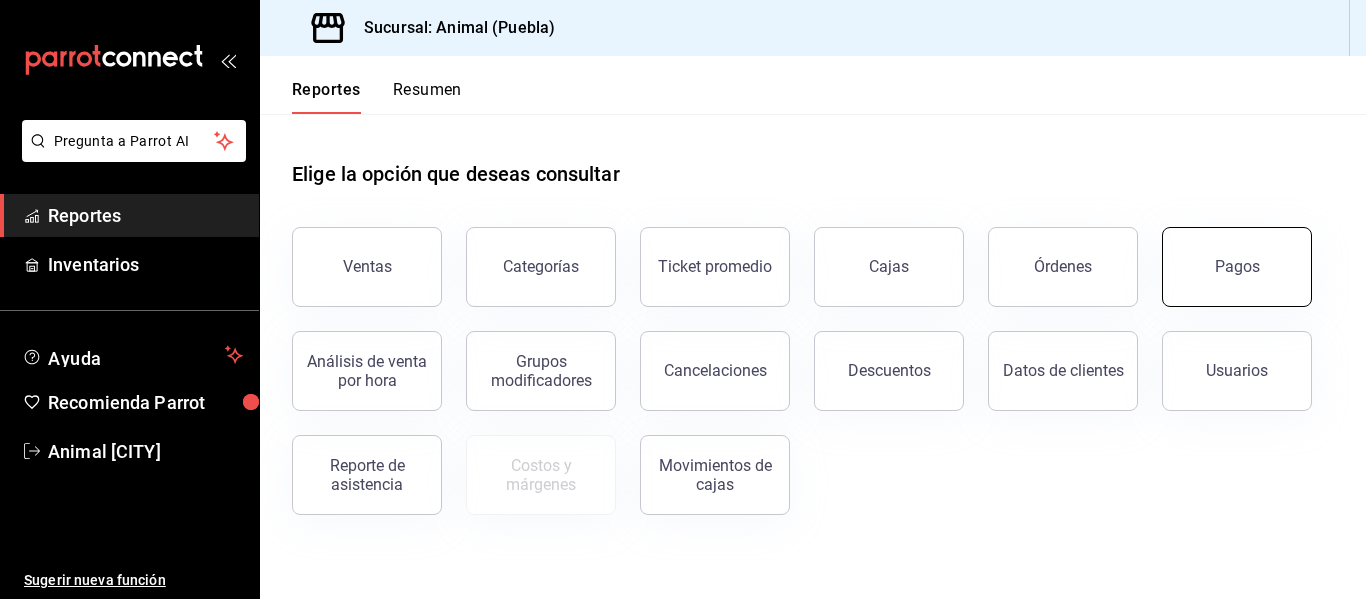 click on "Pagos" at bounding box center [1237, 267] 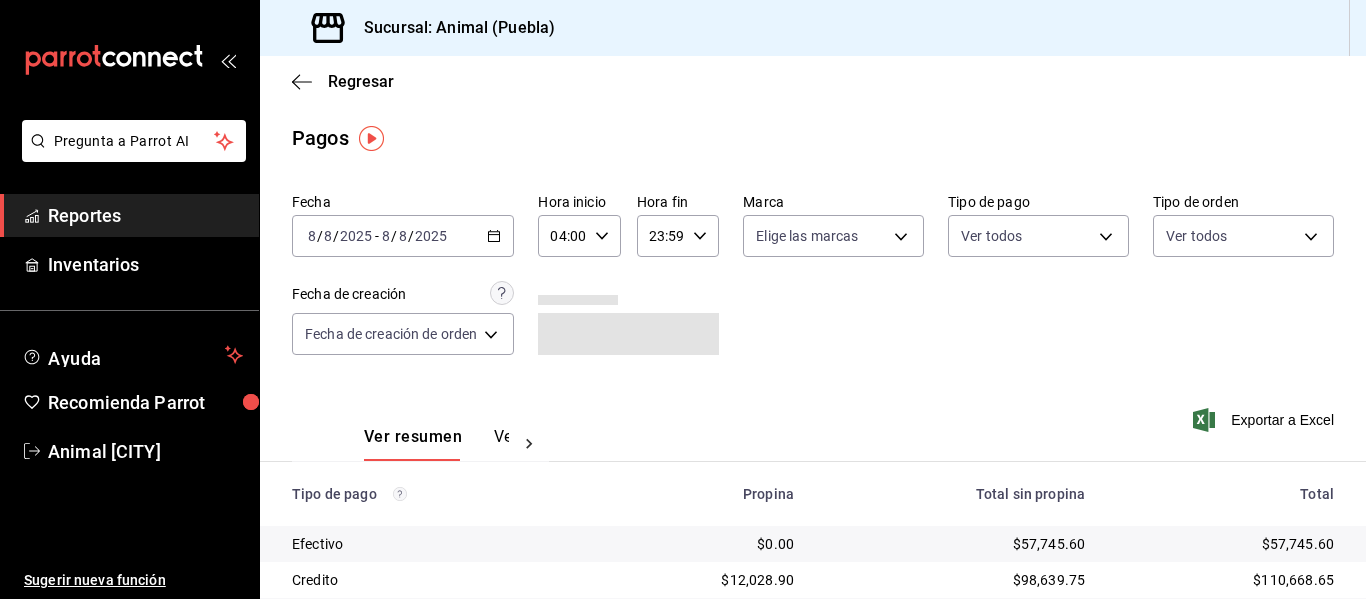 click 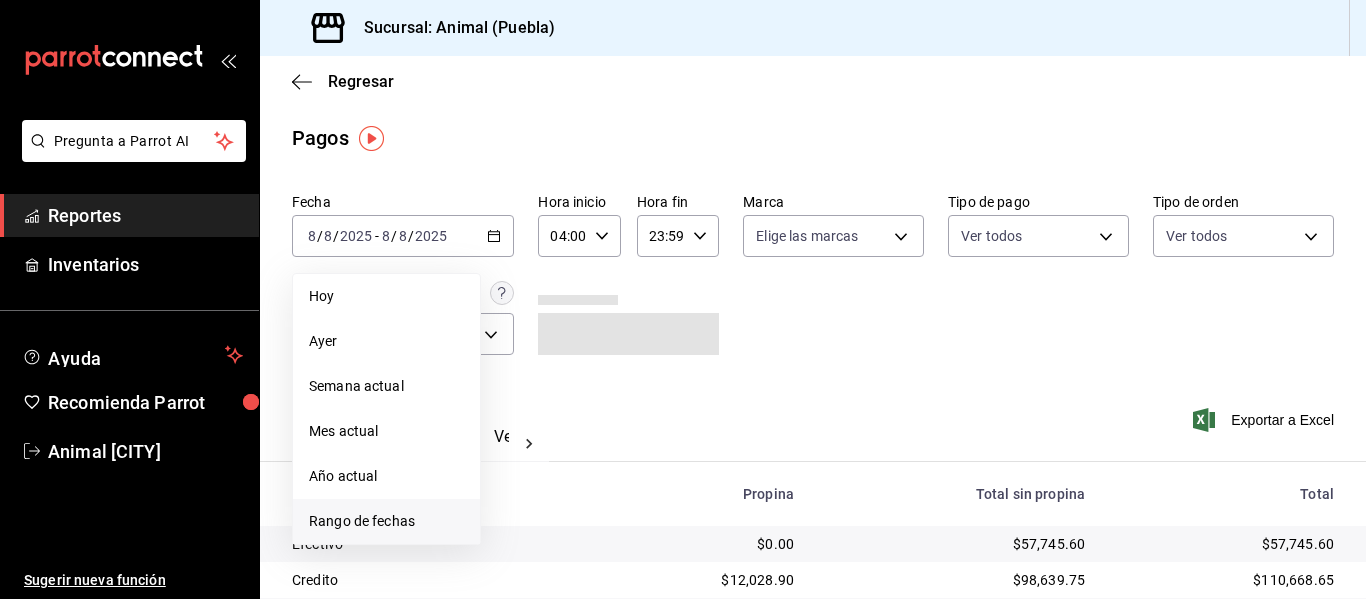 click on "Rango de fechas" at bounding box center (386, 521) 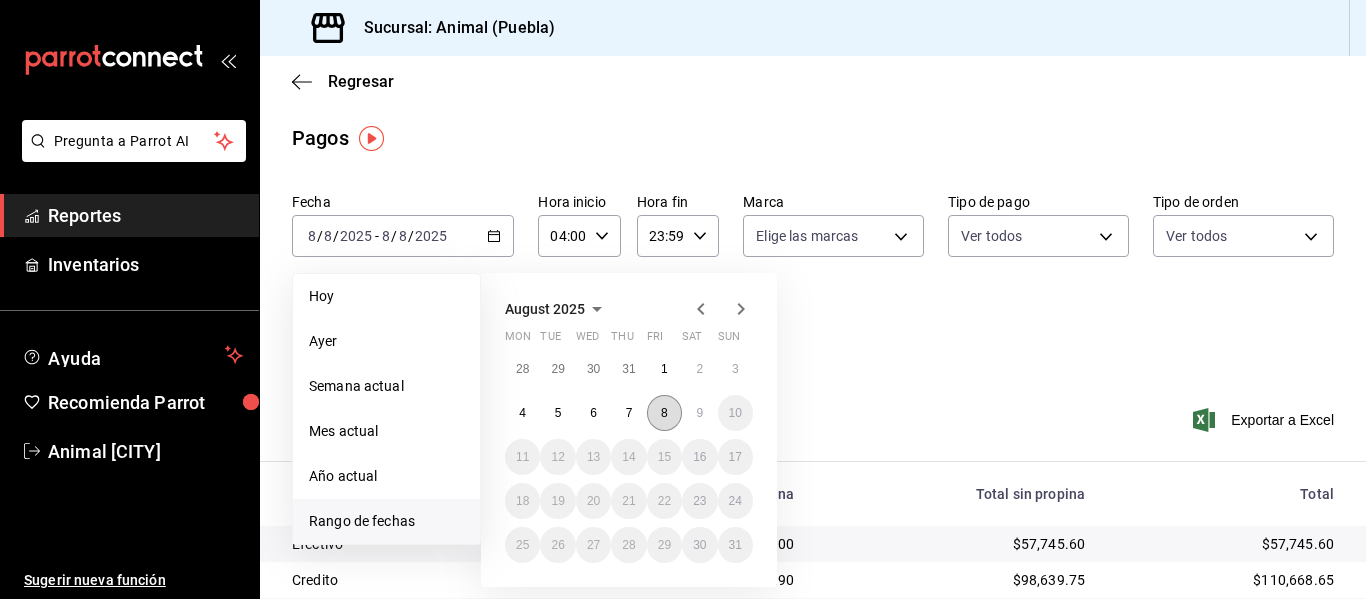 click on "8" at bounding box center [664, 413] 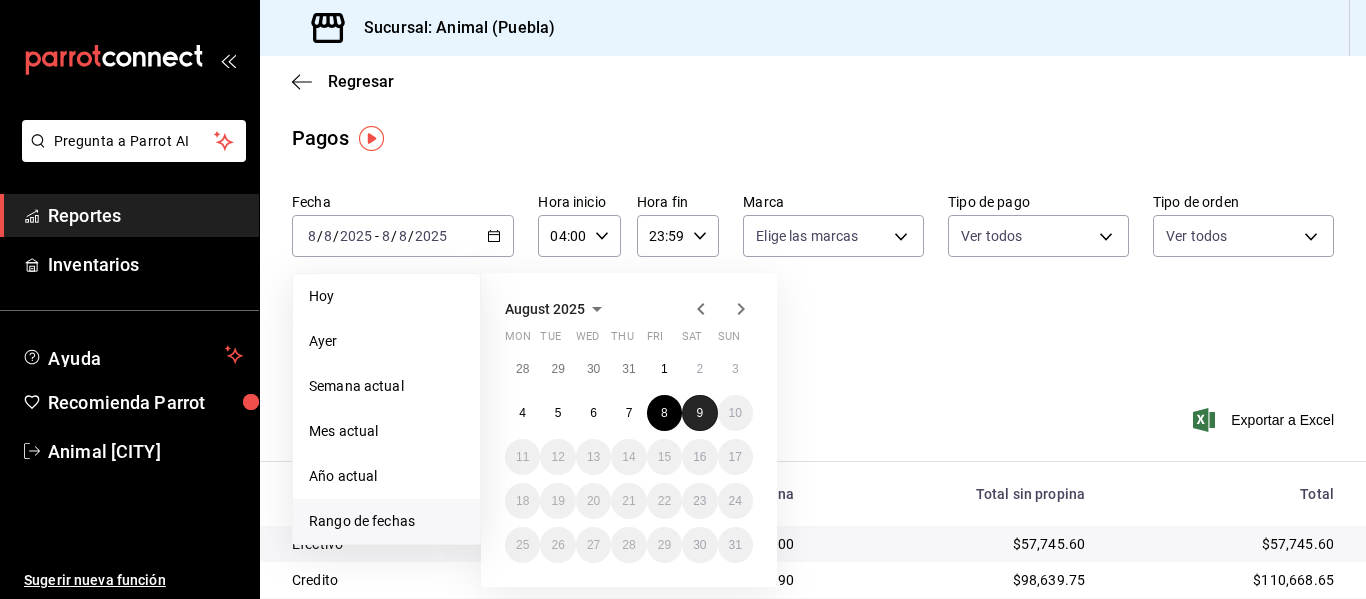 click on "9" at bounding box center [699, 413] 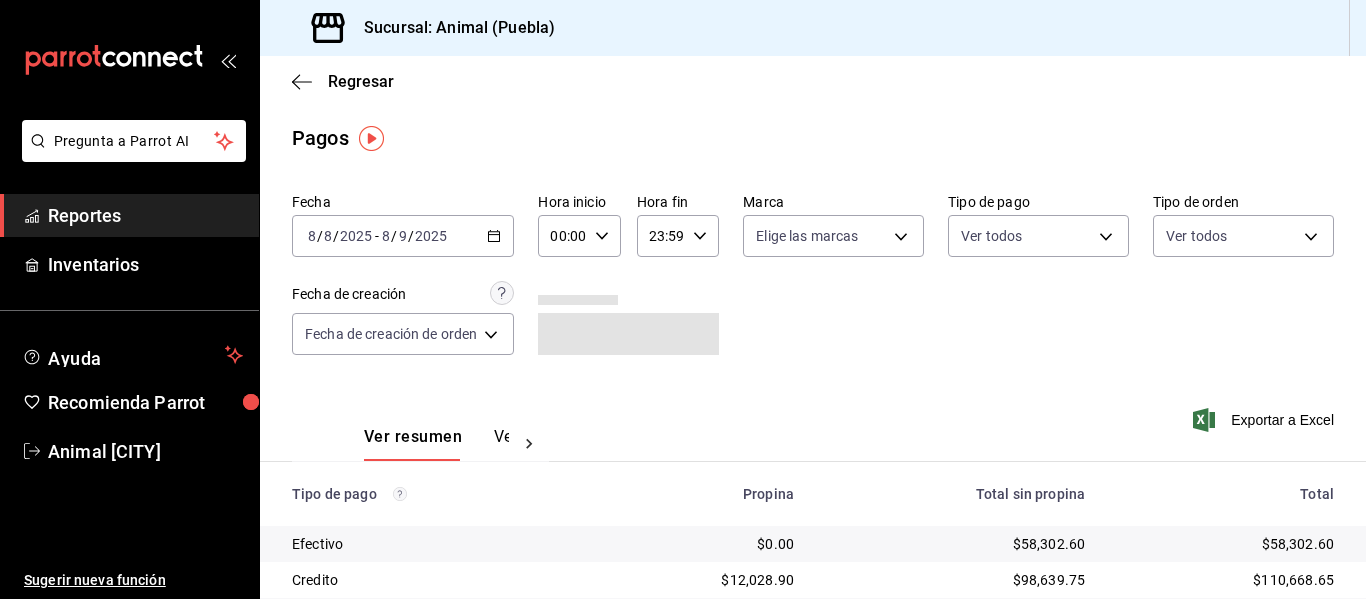 click 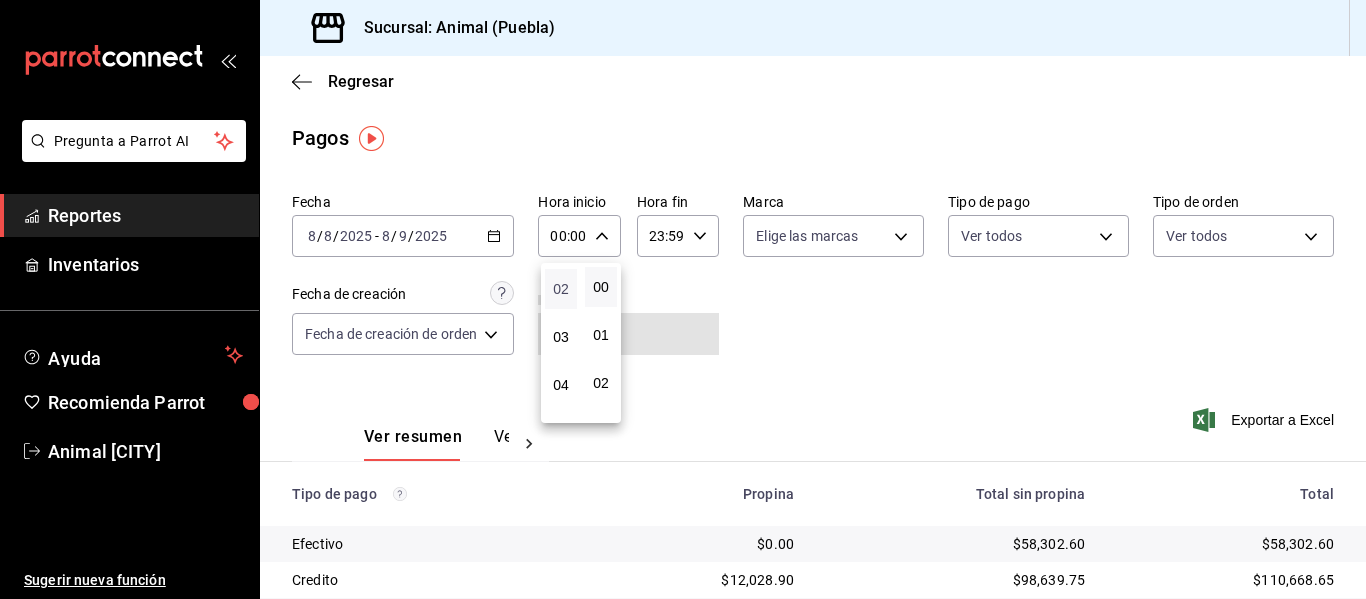 scroll, scrollTop: 200, scrollLeft: 0, axis: vertical 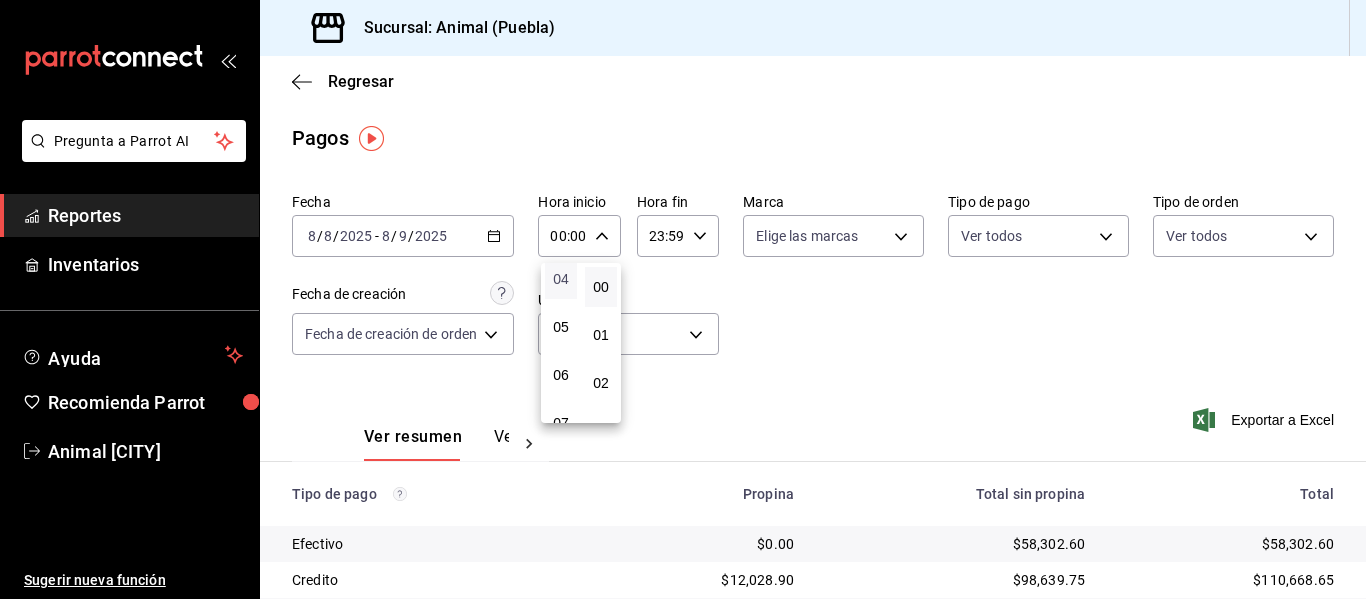 click on "04" at bounding box center (561, 279) 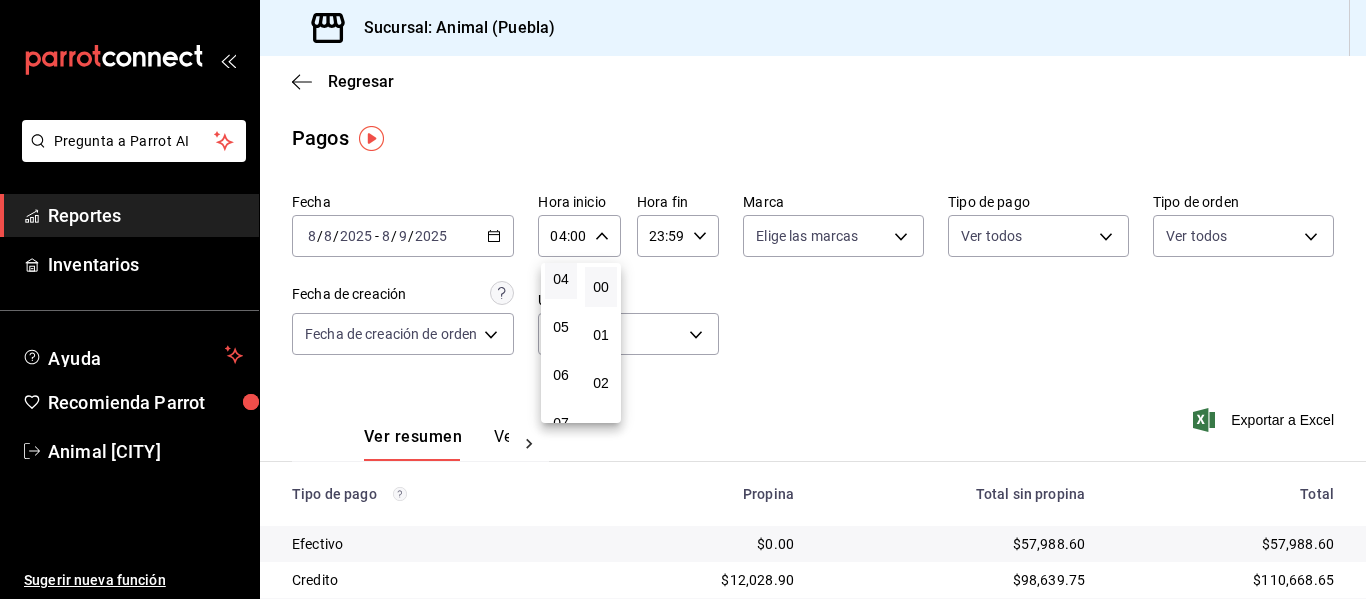 click at bounding box center [683, 299] 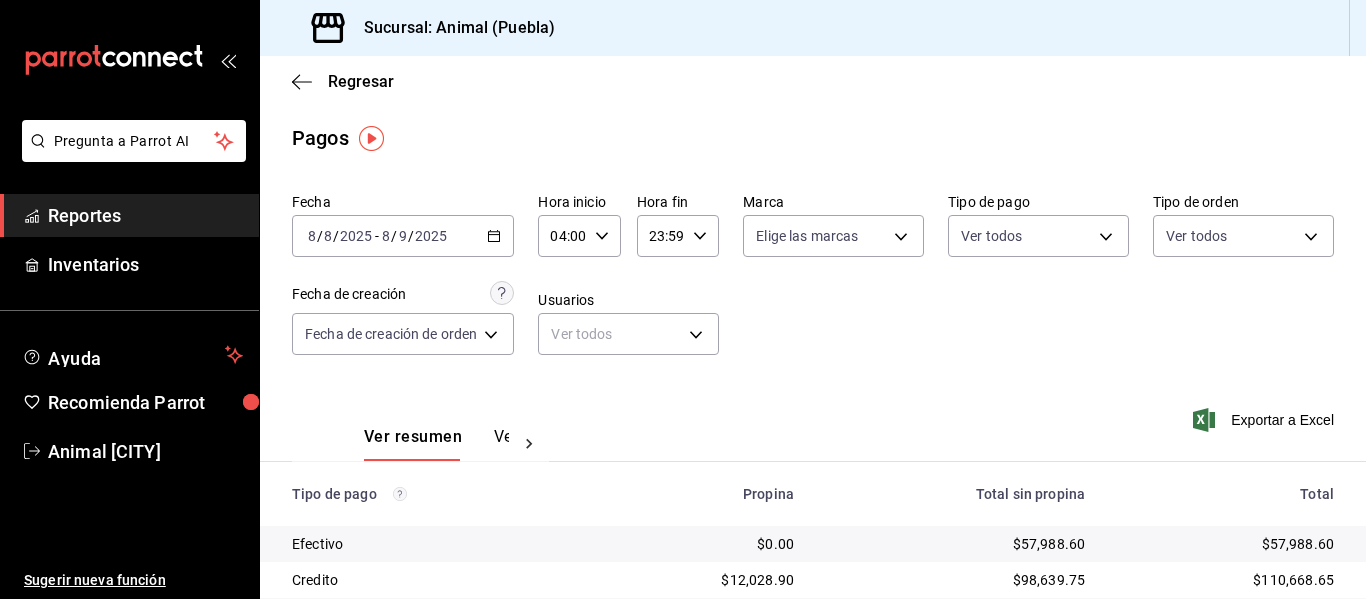click 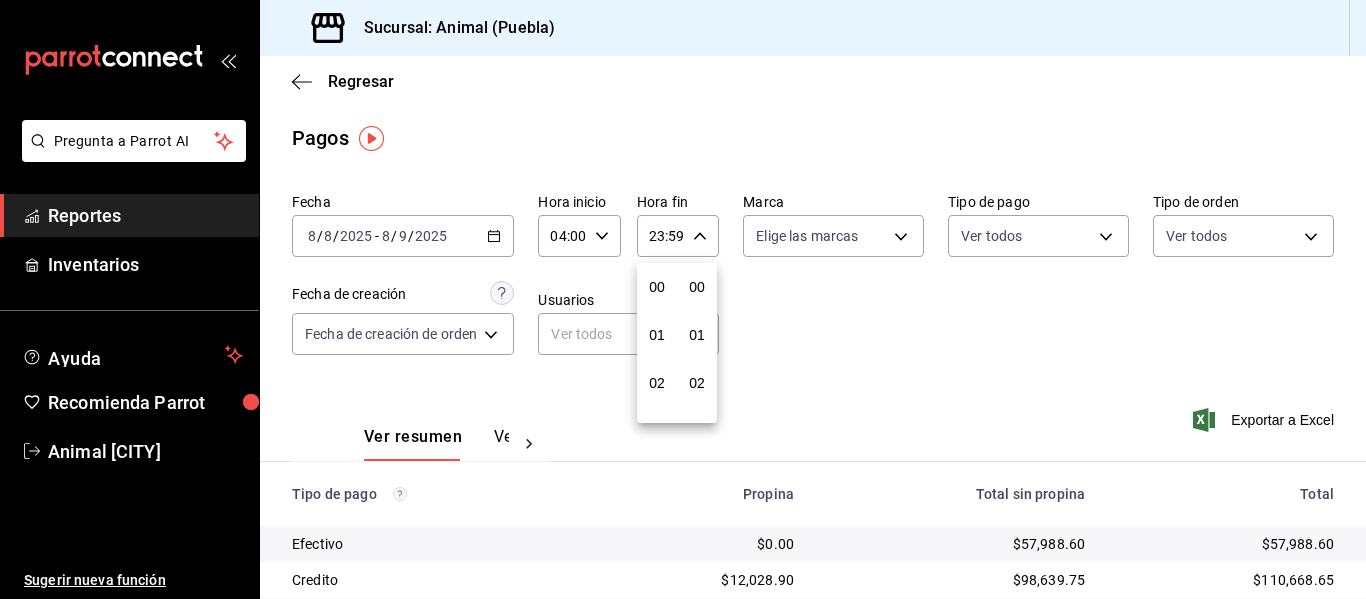 scroll, scrollTop: 992, scrollLeft: 0, axis: vertical 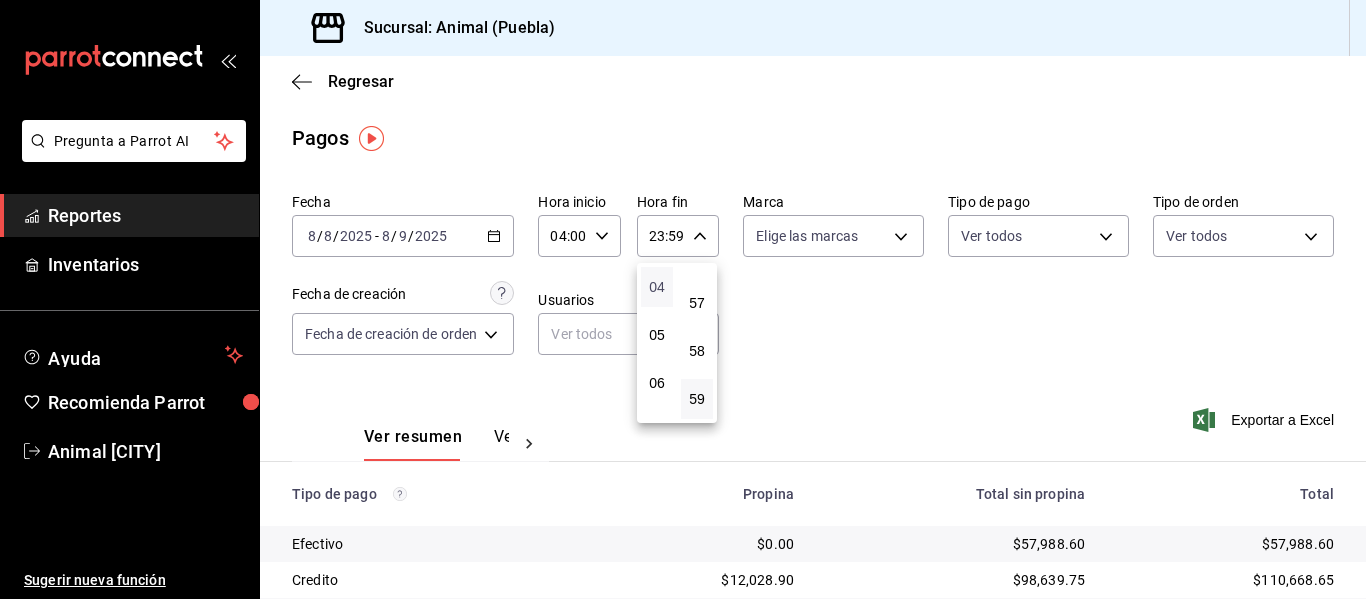 click on "04" at bounding box center [657, 287] 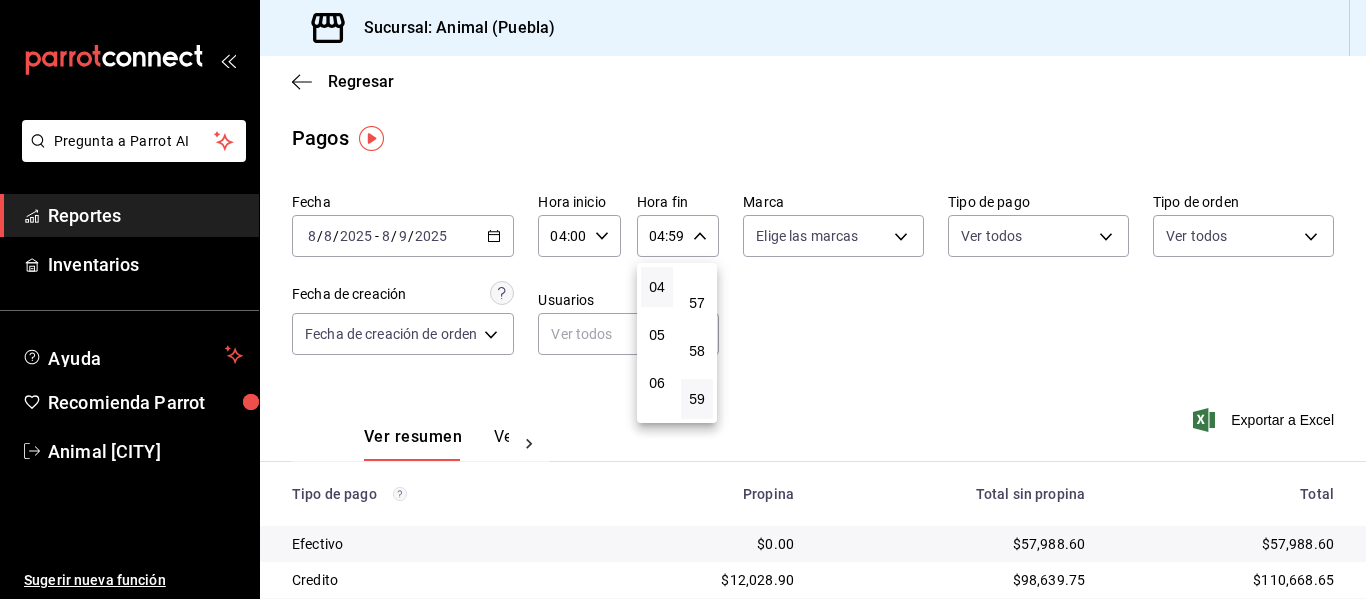 click at bounding box center (683, 299) 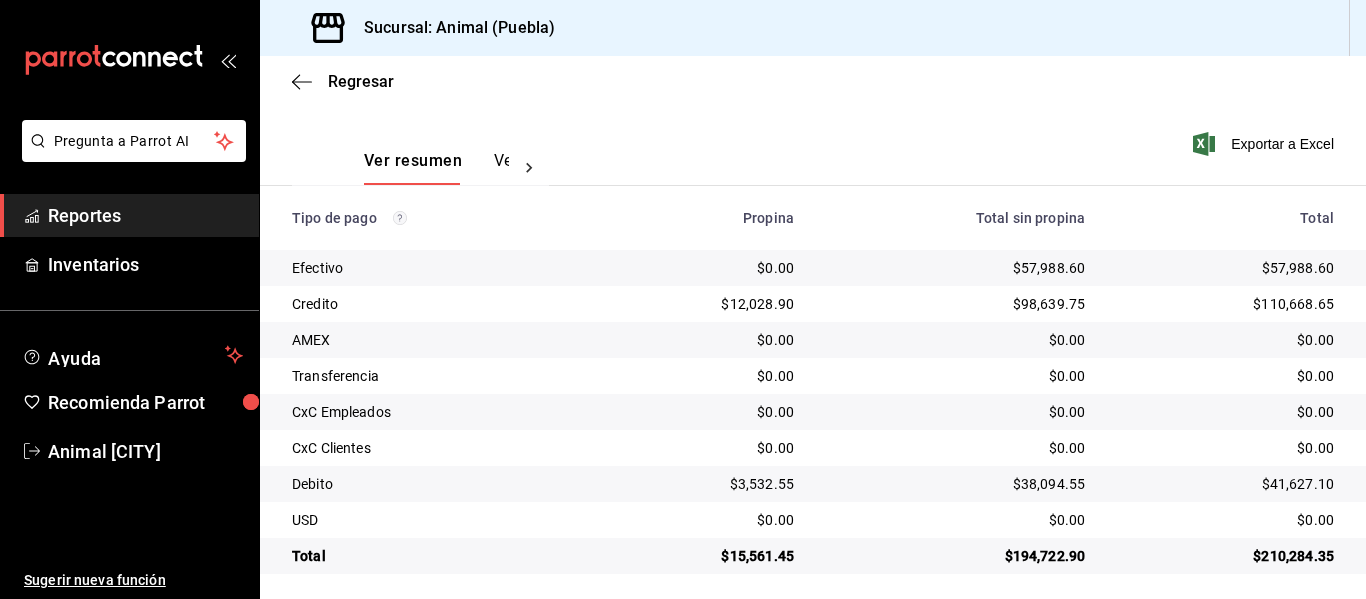 scroll, scrollTop: 284, scrollLeft: 0, axis: vertical 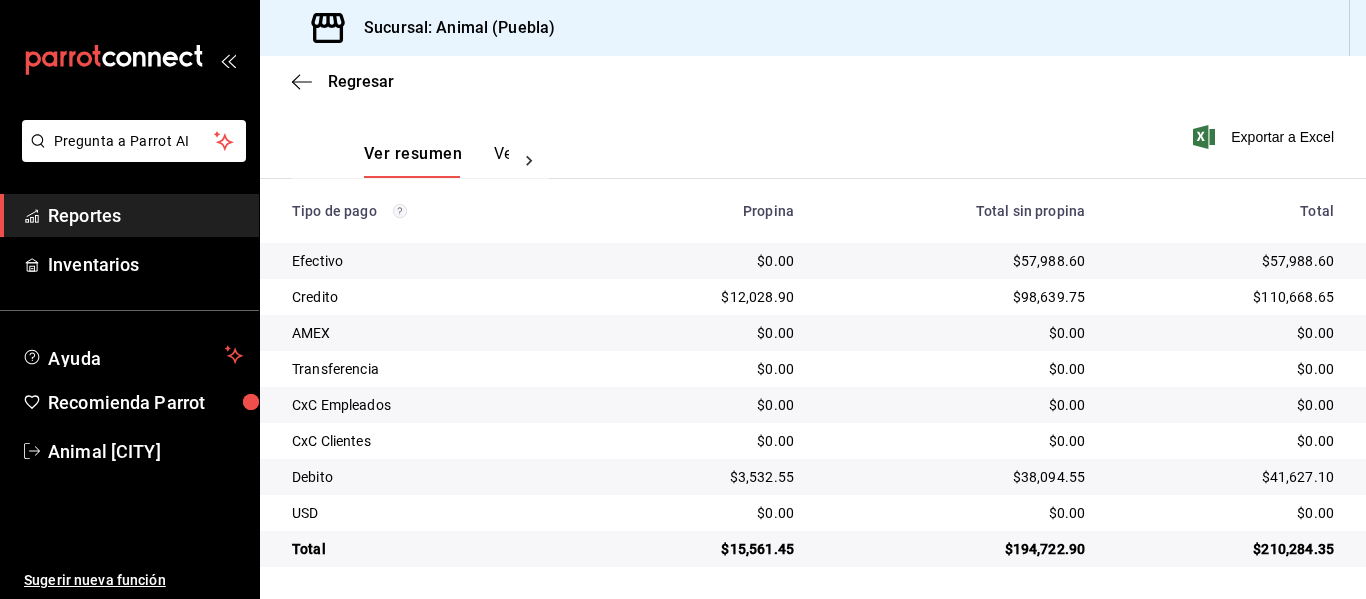 type 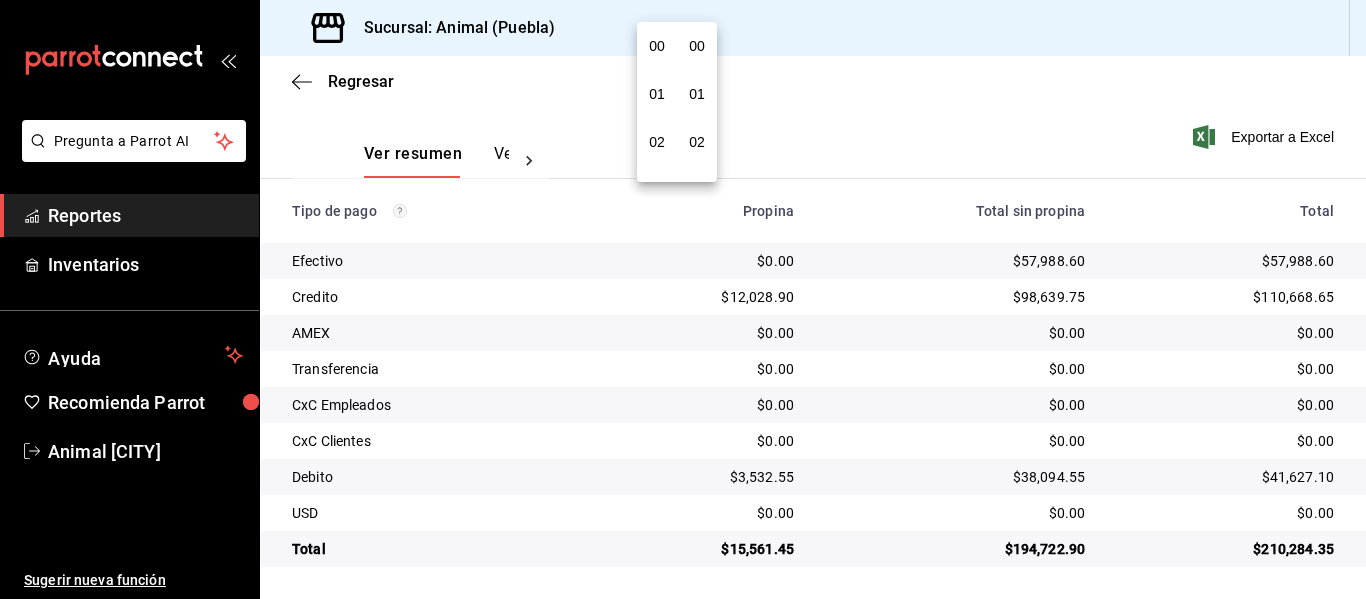 scroll, scrollTop: 192, scrollLeft: 0, axis: vertical 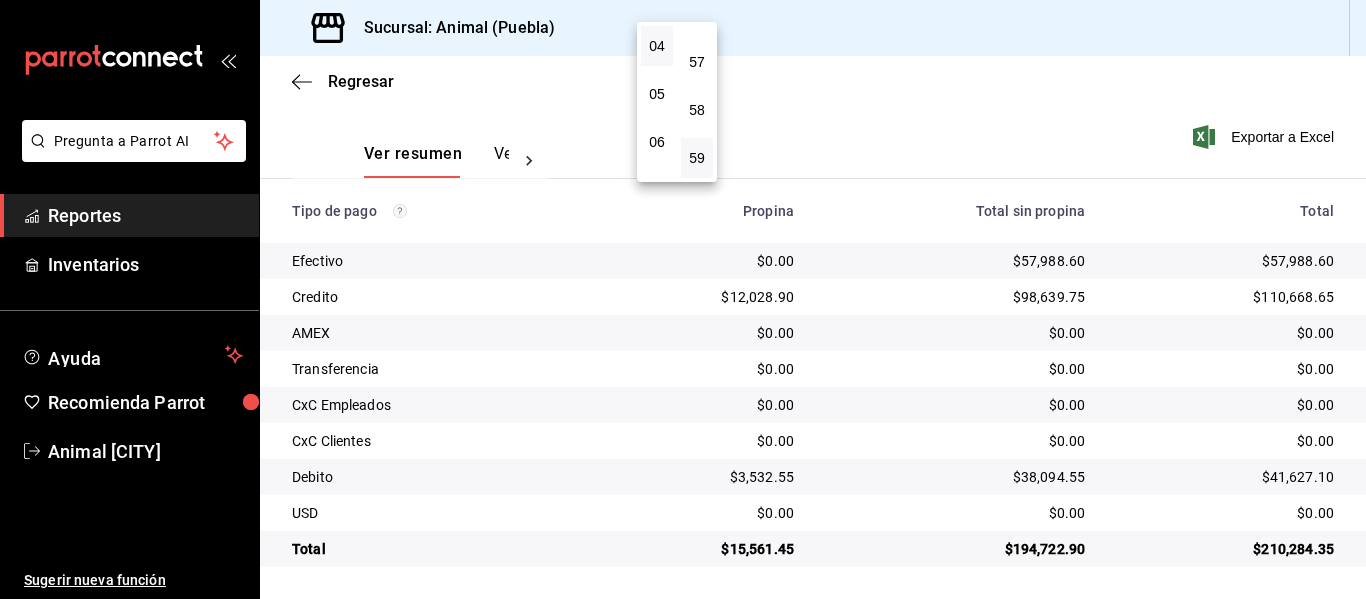 click at bounding box center [683, 299] 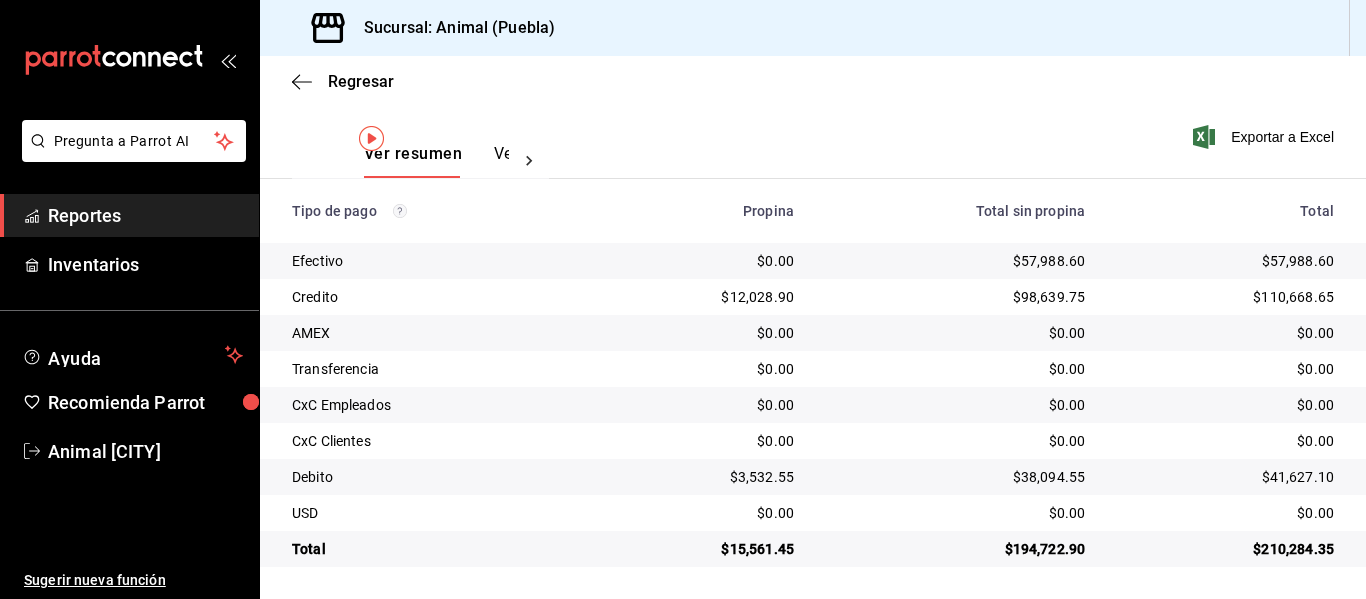scroll, scrollTop: 0, scrollLeft: 0, axis: both 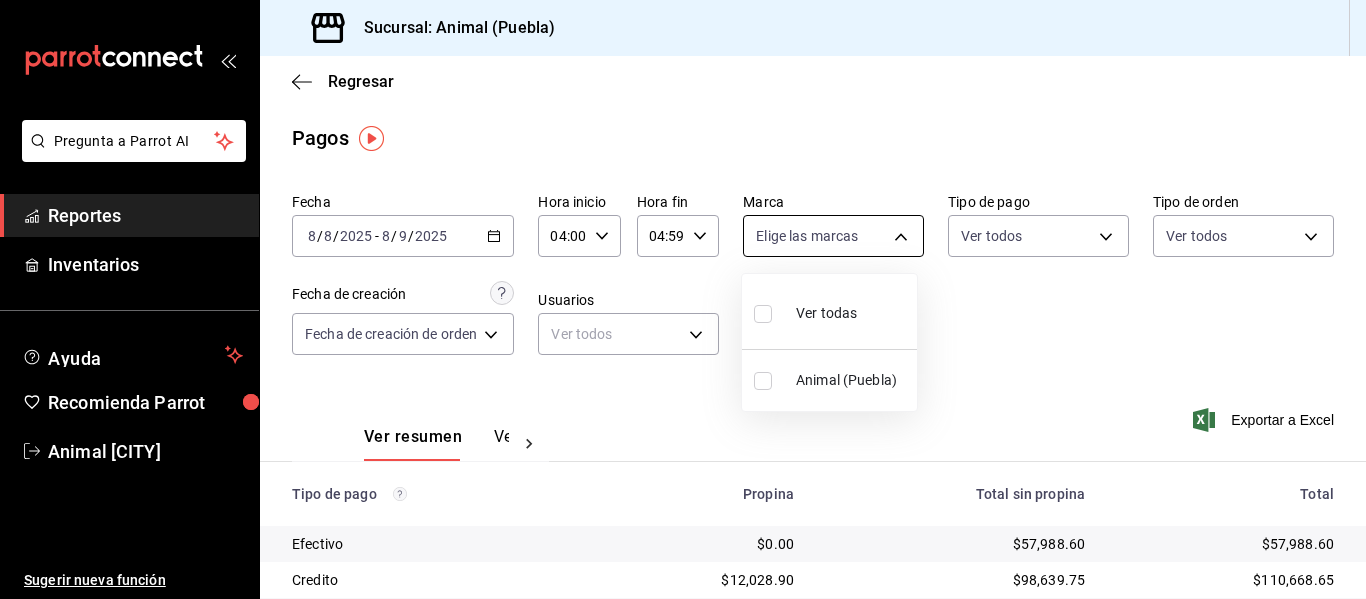 click on "Pregunta a Parrot AI Reportes   Inventarios   Ayuda Recomienda Parrot   Animal [CITY]   Sugerir nueva función   Sucursal: Animal ([CITY]) Regresar Pagos Fecha [DATE] [DATE] - [DATE] [DATE] Hora inicio [TIME] Hora inicio Hora fin [TIME] Hora fin Marca Elige las marcas Tipo de pago Ver todos Tipo de orden Ver todos Fecha de creación   Fecha de creación de orden ORDER Usuarios Ver todos null Ver resumen Ver pagos Exportar a Excel Tipo de pago   Propina Total sin propina Total Efectivo $0.00 $[AMOUNT] $[AMOUNT] Credito $[AMOUNT] $[AMOUNT] $[AMOUNT] AMEX $0.00 $0.00 $0.00 Transferencia $0.00 $0.00 $0.00 CxC Empleados $0.00 $0.00 $0.00 CxC Clientes $0.00 $0.00 $0.00 Debito $[AMOUNT] $[AMOUNT] $[AMOUNT] USD $0.00 $0.00 $0.00 Total $[AMOUNT] $[AMOUNT] $[AMOUNT] Pregunta a Parrot AI Reportes   Inventarios   Ayuda Recomienda Parrot   Animal [CITY]   Sugerir nueva función   GANA 1 MES GRATIS EN TU SUSCRIPCIÓN AQUÍ Ver video tutorial Ir a video Visitar centro de ayuda ([PHONE])" at bounding box center (683, 299) 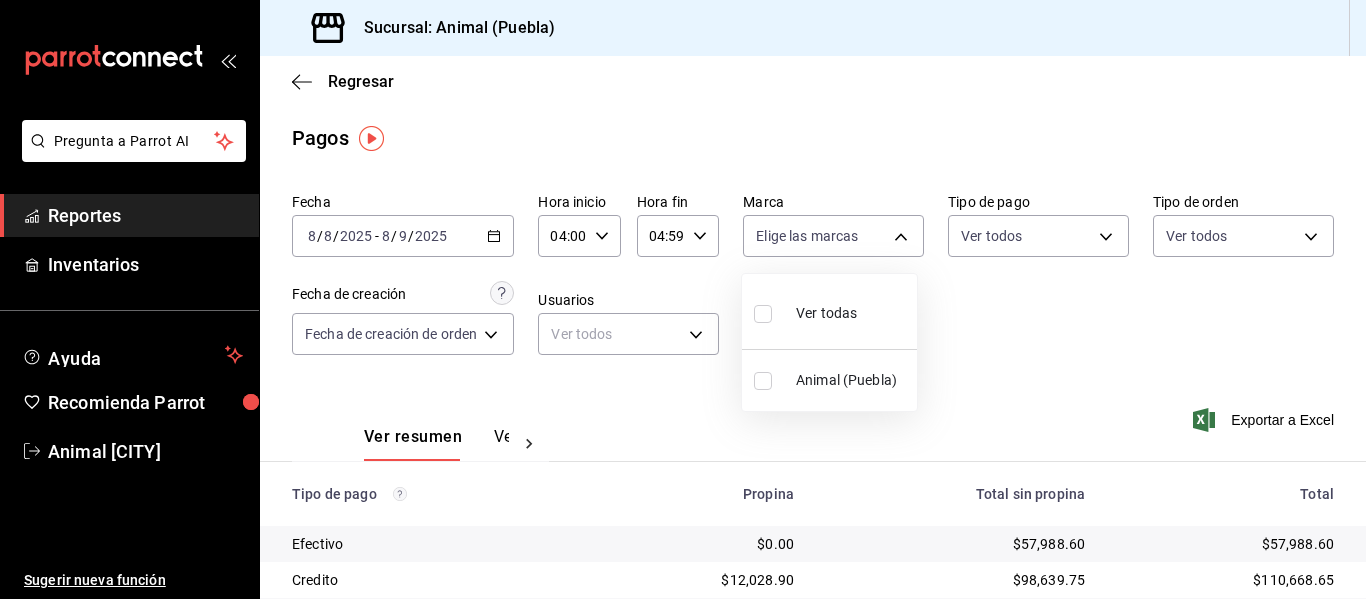 click on "Ver todas" at bounding box center (829, 311) 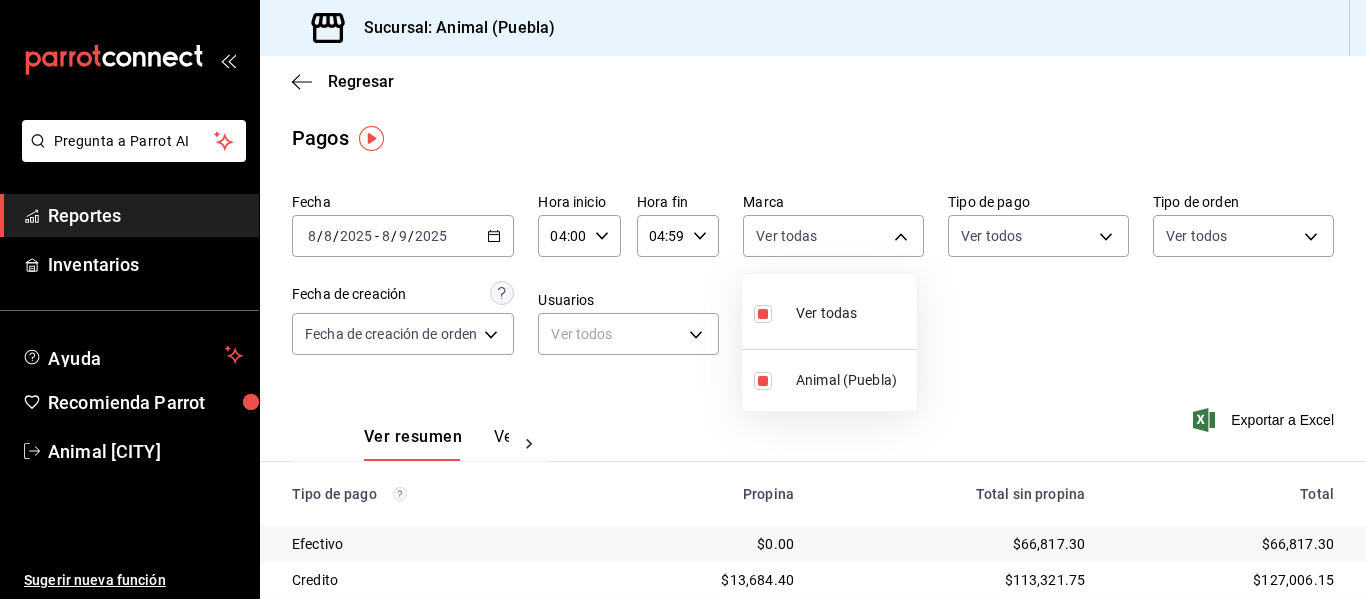 click at bounding box center (683, 299) 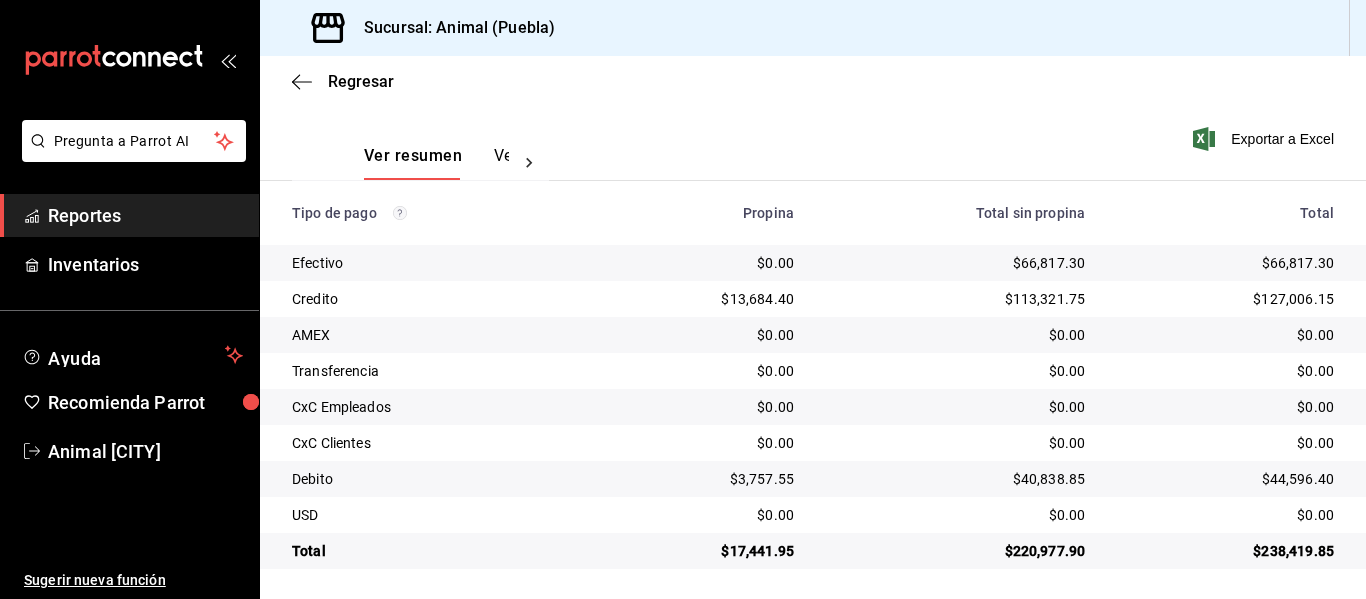 scroll, scrollTop: 284, scrollLeft: 0, axis: vertical 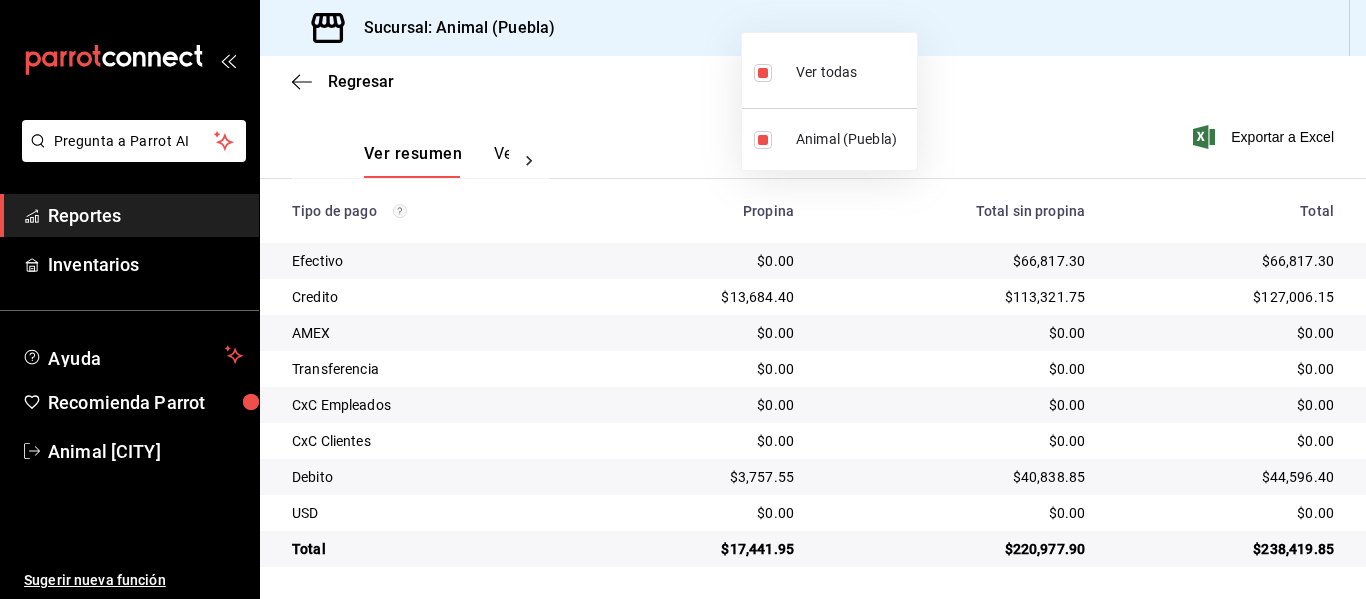 click at bounding box center (683, 299) 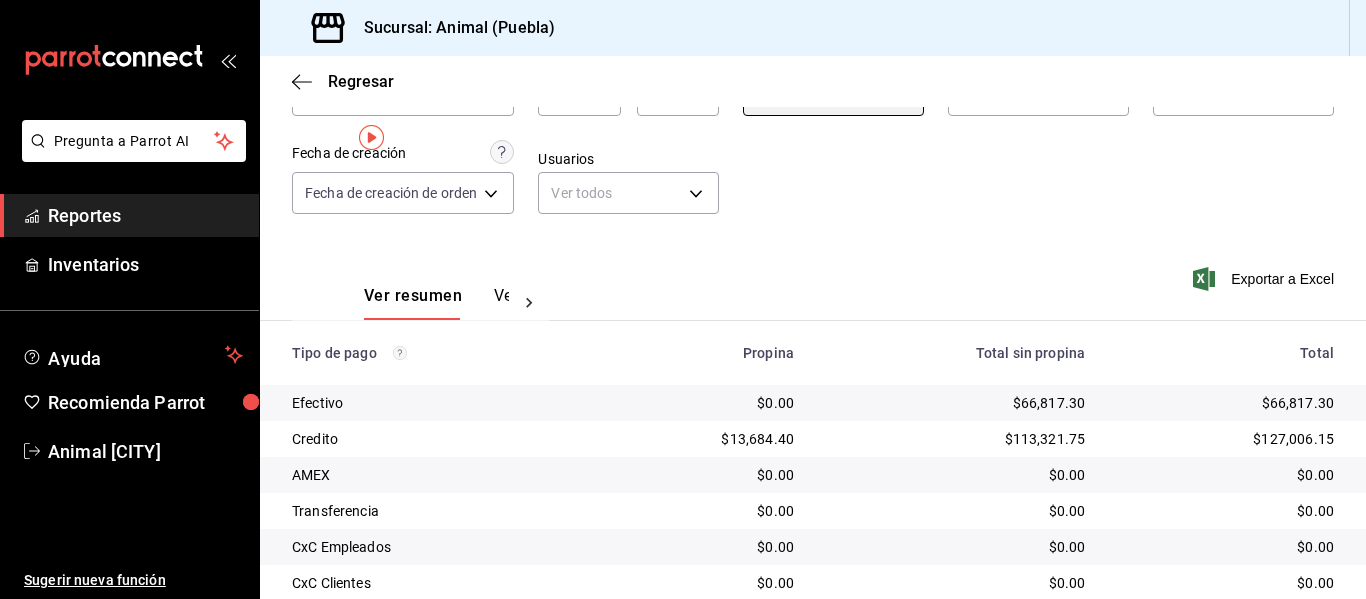 scroll, scrollTop: 284, scrollLeft: 0, axis: vertical 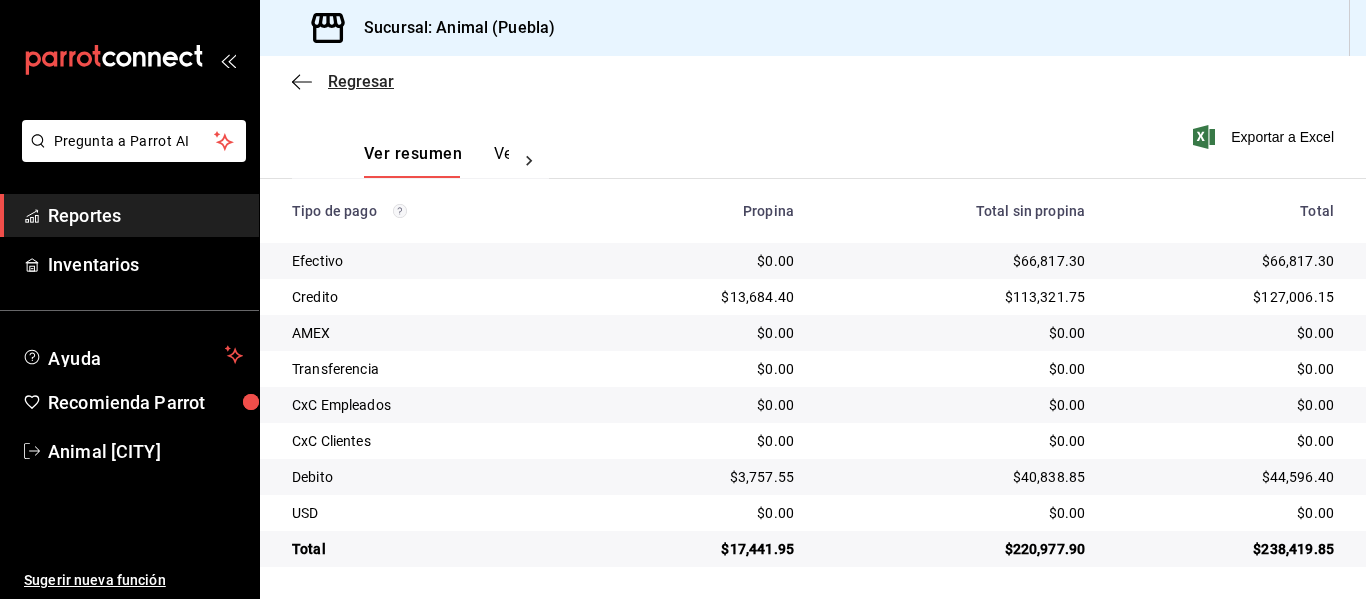 click 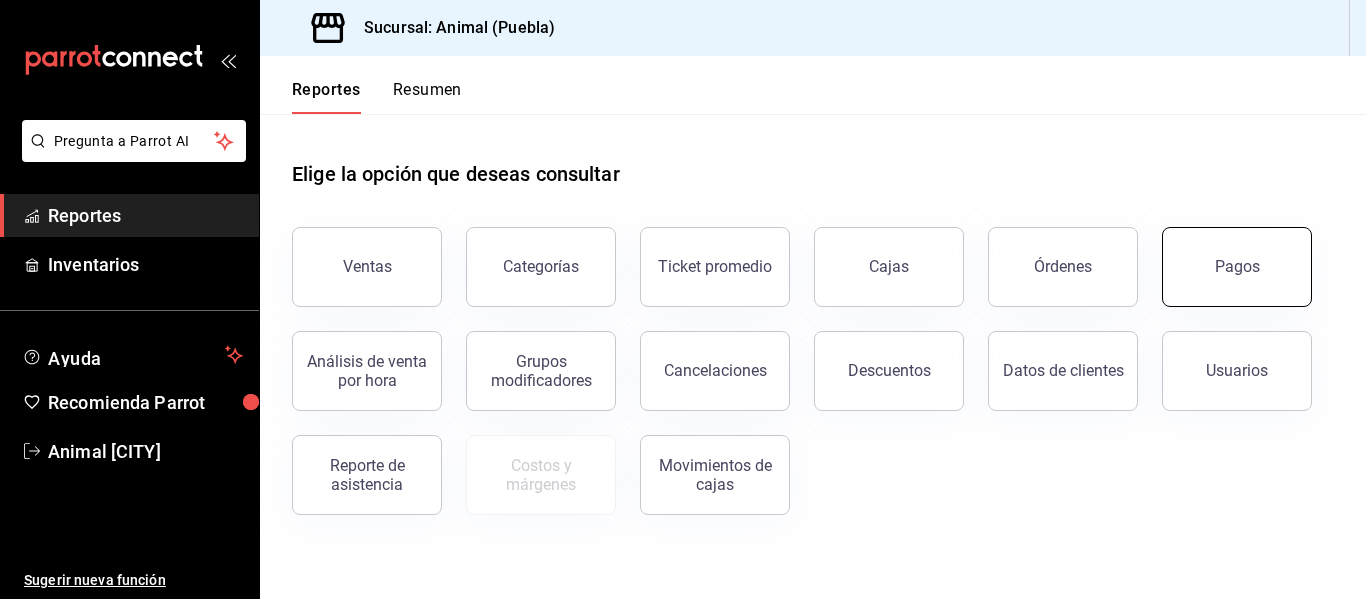click on "Pagos" at bounding box center [1237, 267] 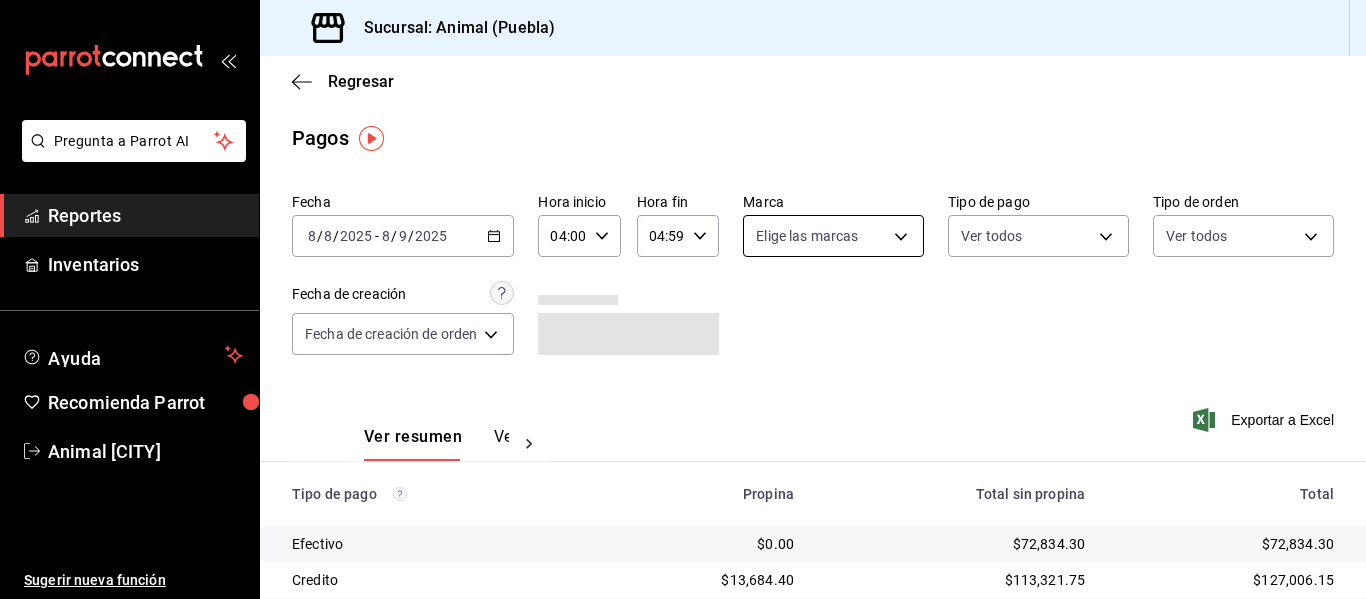 click on "Pregunta a Parrot AI Reportes   Inventarios   Ayuda Recomienda Parrot   Animal [CITY]   Sugerir nueva función   Sucursal: Animal ([CITY]) Regresar Pagos Fecha [DATE] [DATE] - [DATE] [DATE] Hora inicio [TIME] Hora inicio Hora fin [TIME] Hora fin Marca Elige las marcas Tipo de pago Ver todos Tipo de orden Ver todos Fecha de creación   Fecha de creación de orden ORDER Ver resumen Ver pagos Exportar a Excel Tipo de pago   Propina Total sin propina Total Efectivo $0.00 $[AMOUNT] $[AMOUNT] Credito $[AMOUNT] $[AMOUNT] $[AMOUNT] AMEX $0.00 $0.00 $0.00 Transferencia $0.00 $0.00 $0.00 CxC Empleados $0.00 $0.00 $0.00 CxC Clientes $0.00 $0.00 $0.00 Debito $[AMOUNT] $[AMOUNT] $[AMOUNT] USD $0.00 $0.00 $0.00 Total $[AMOUNT] $[AMOUNT] $[AMOUNT] Pregunta a Parrot AI Reportes   Inventarios   Ayuda Recomienda Parrot   Animal [CITY]   Sugerir nueva función   GANA 1 MES GRATIS EN TU SUSCRIPCIÓN AQUÍ Ver video tutorial Ir a video Visitar centro de ayuda ([PHONE]) Visitar centro de ayuda" at bounding box center (683, 299) 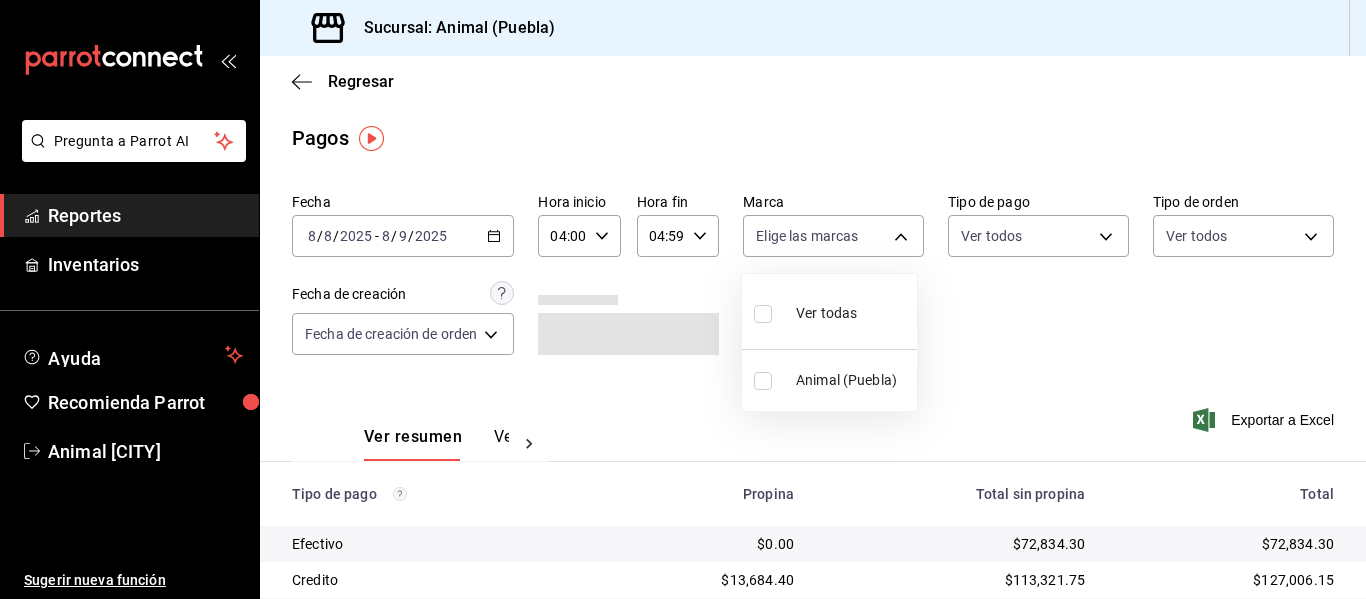 click on "Ver todas" at bounding box center [829, 311] 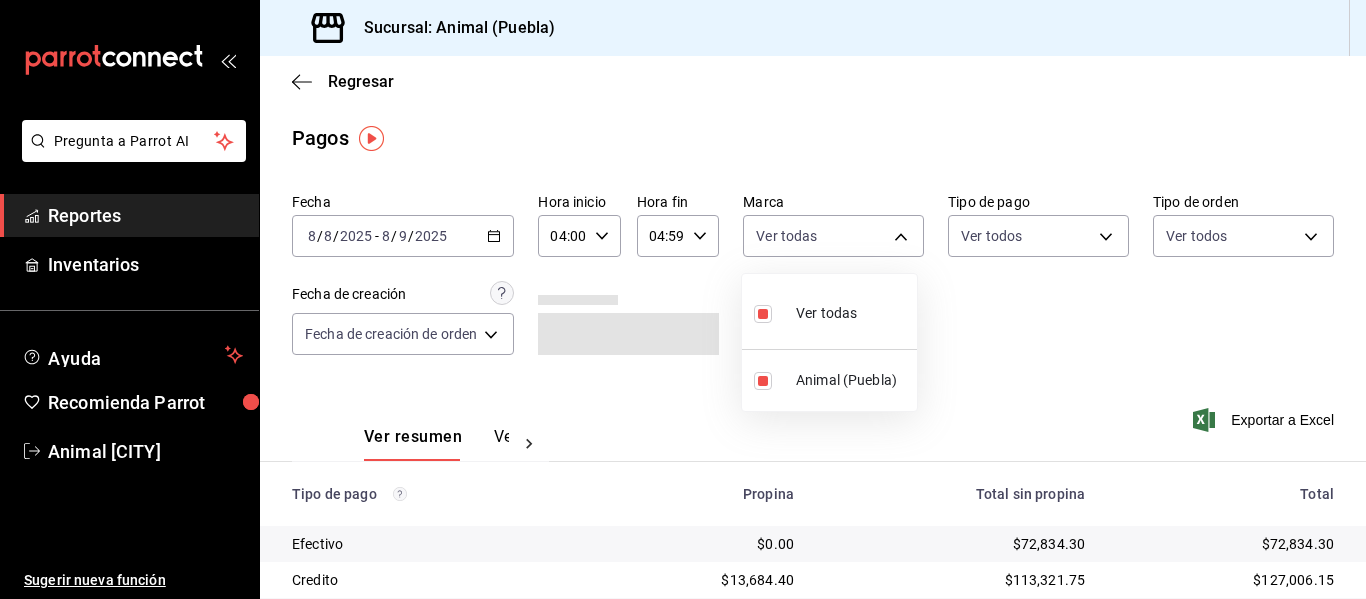 click at bounding box center (683, 299) 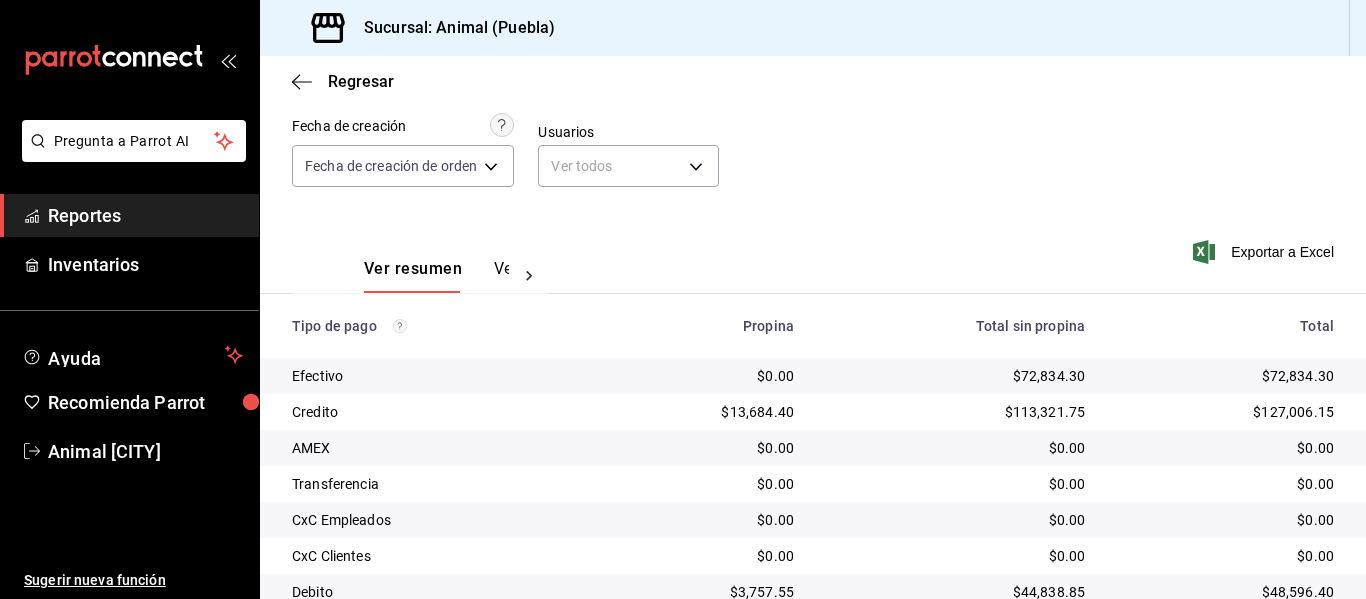 scroll, scrollTop: 284, scrollLeft: 0, axis: vertical 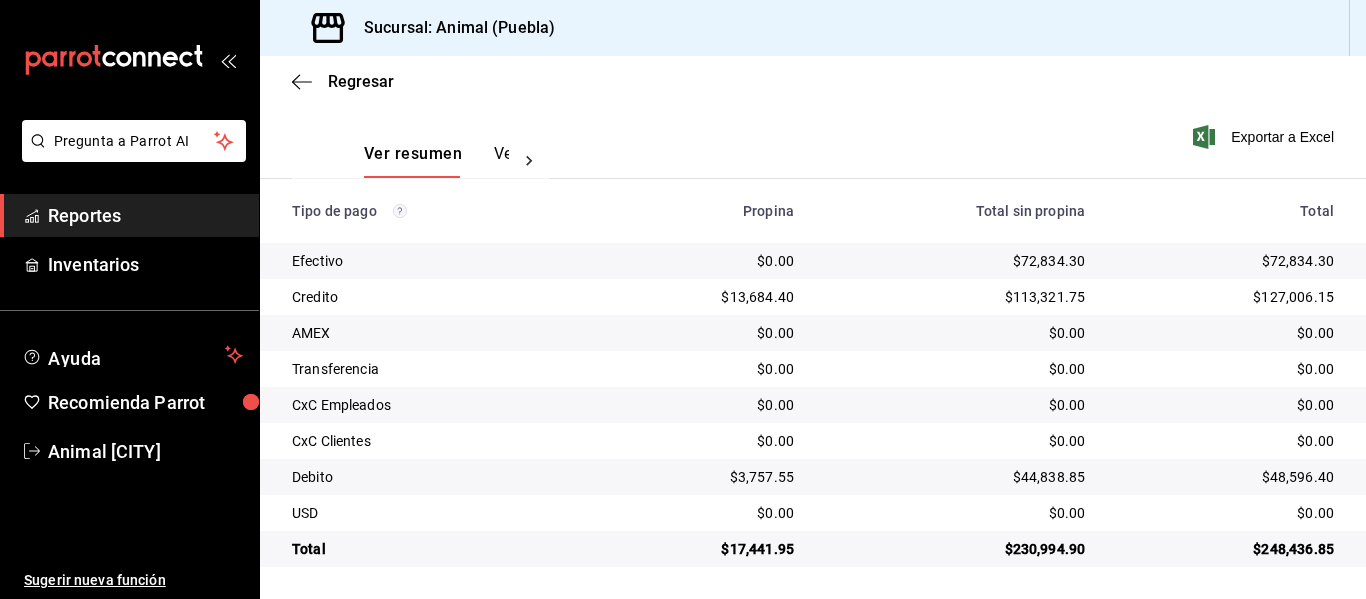 click on "$0.00" at bounding box center (1225, 441) 